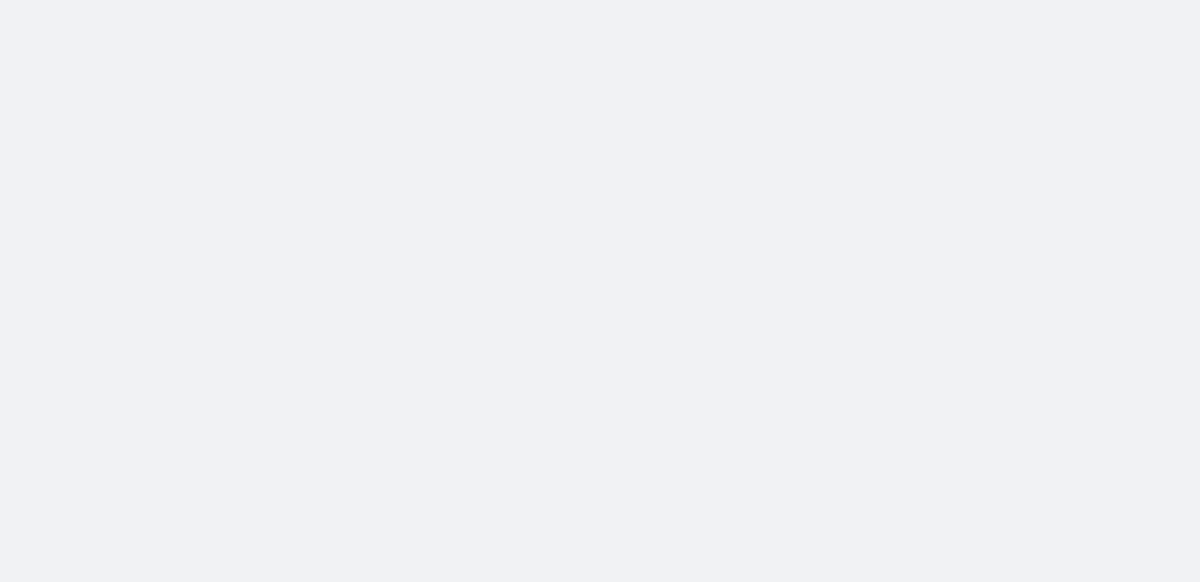 scroll, scrollTop: 0, scrollLeft: 0, axis: both 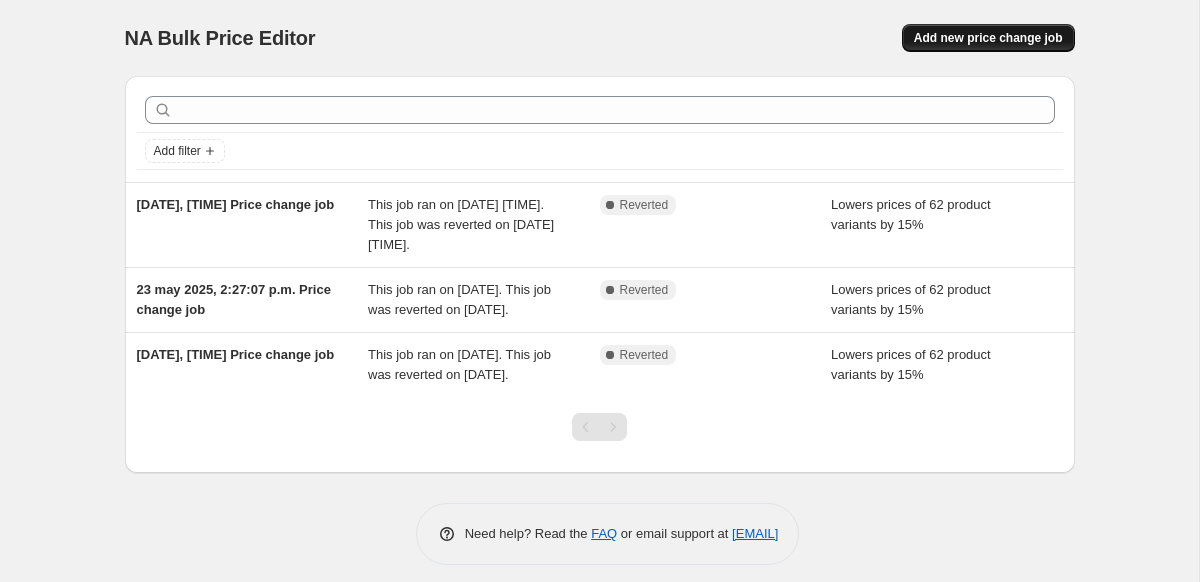 click on "Add new price change job" at bounding box center (988, 38) 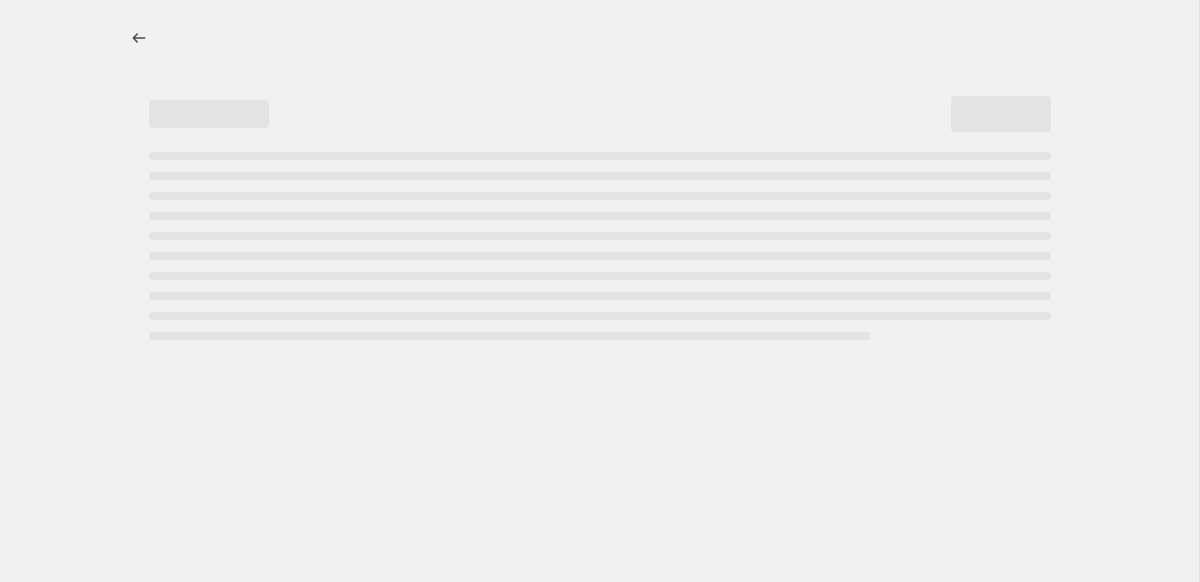 select on "percentage" 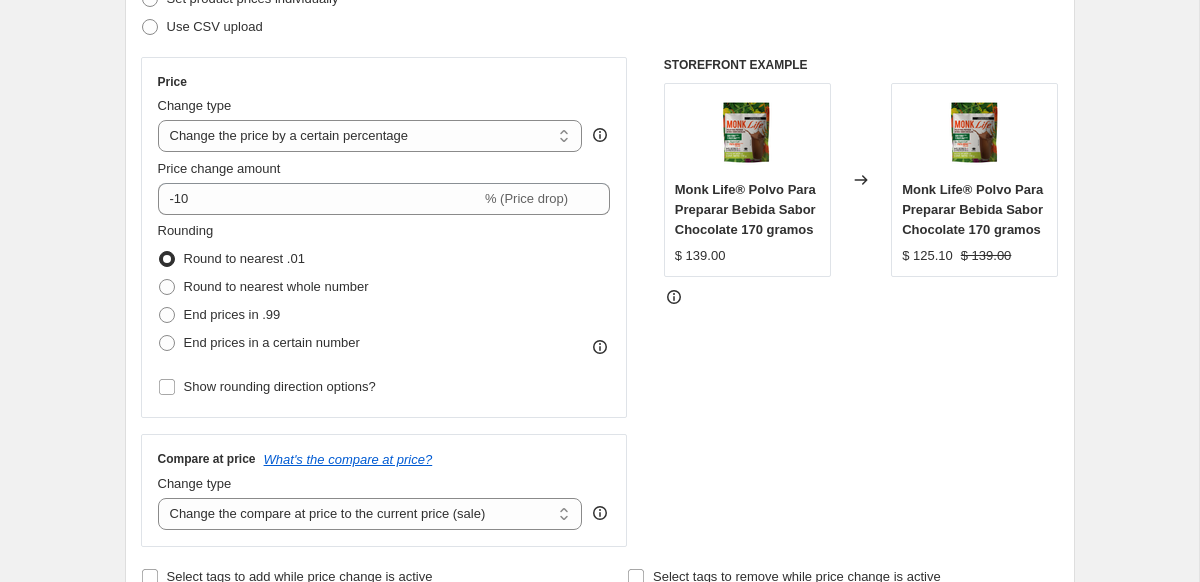 scroll, scrollTop: 310, scrollLeft: 0, axis: vertical 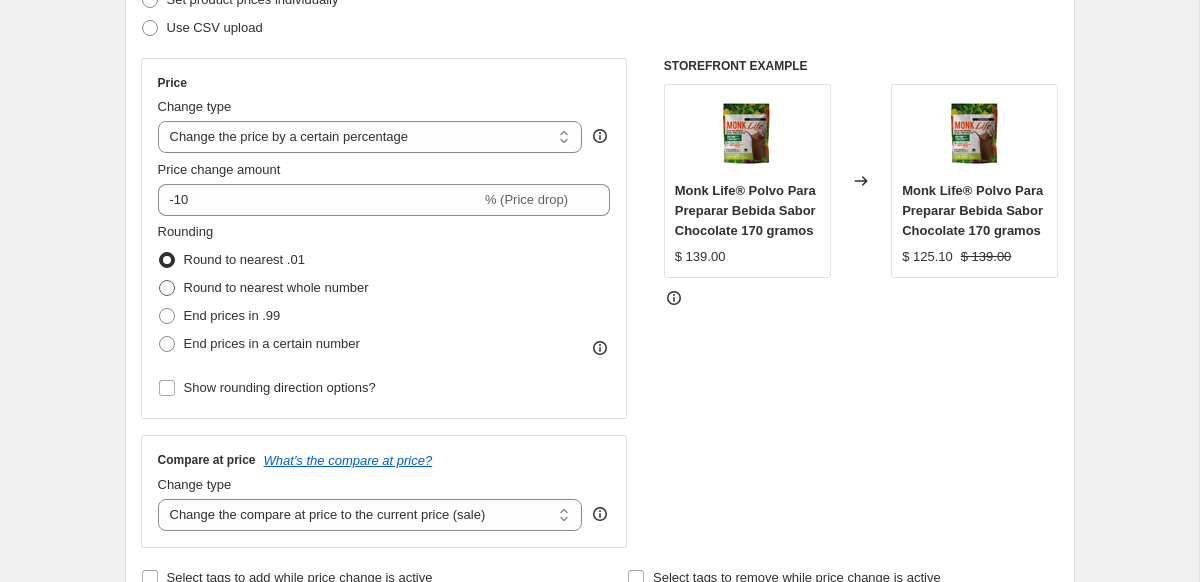 click at bounding box center (167, 288) 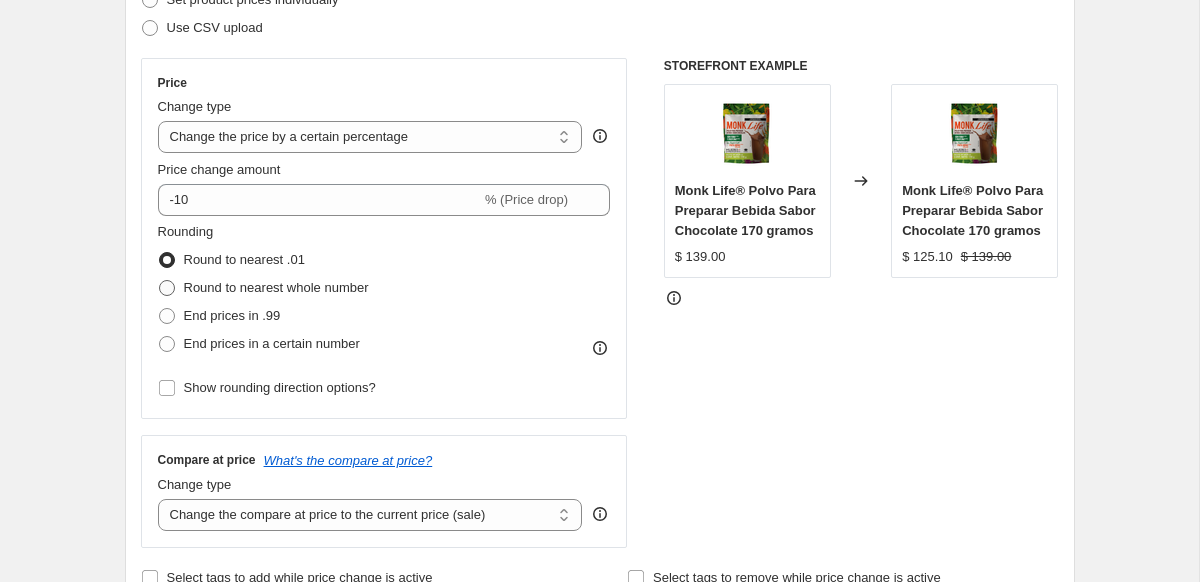 radio on "true" 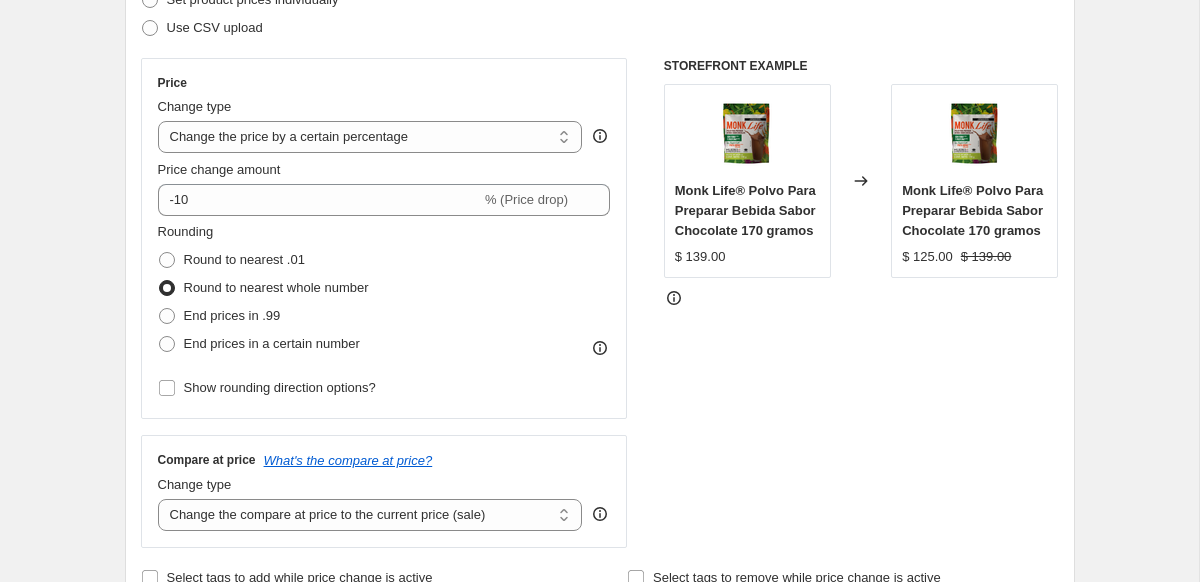 click at bounding box center [167, 288] 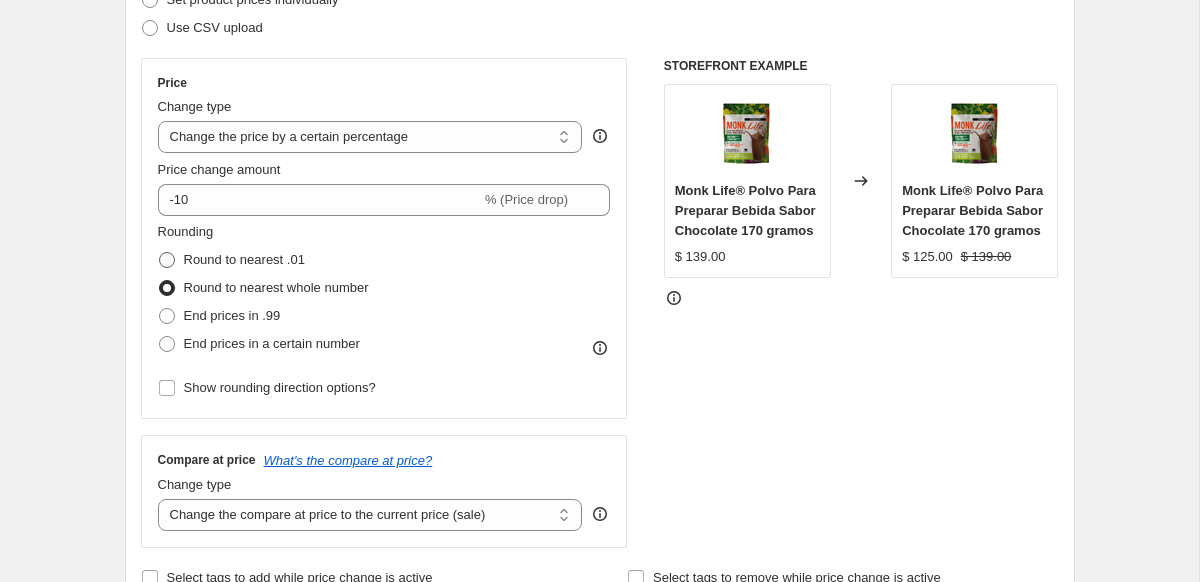 click at bounding box center (167, 260) 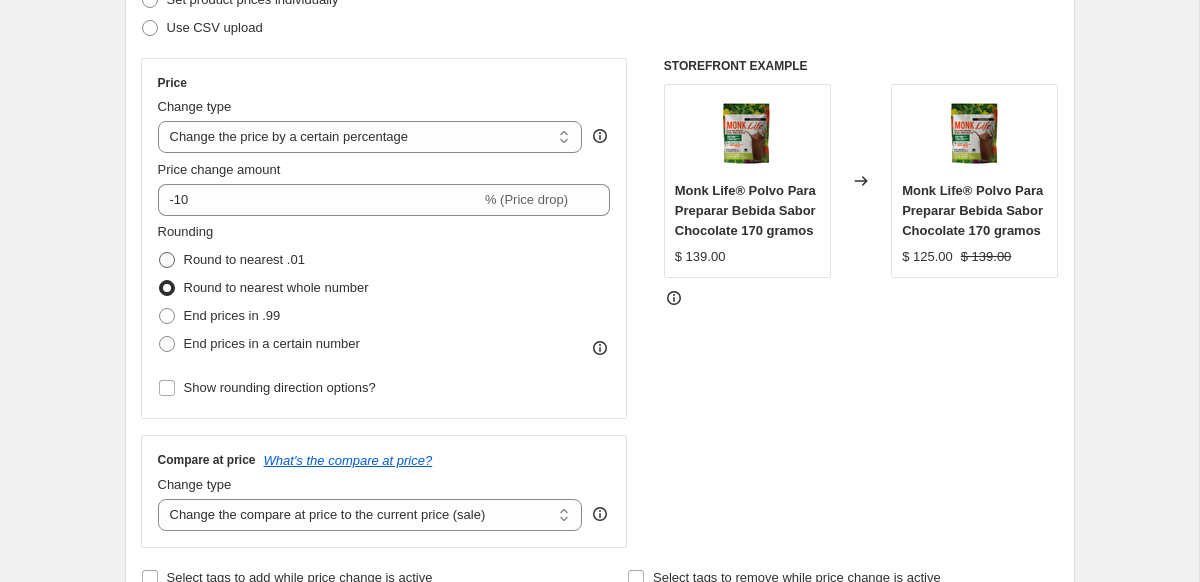 radio on "true" 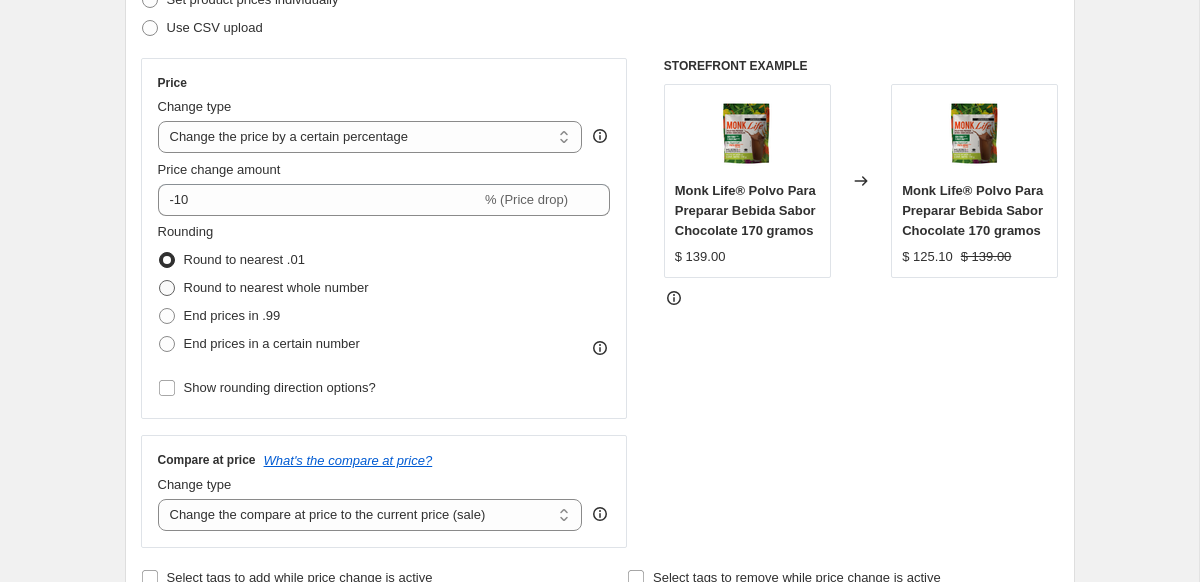 click at bounding box center [167, 288] 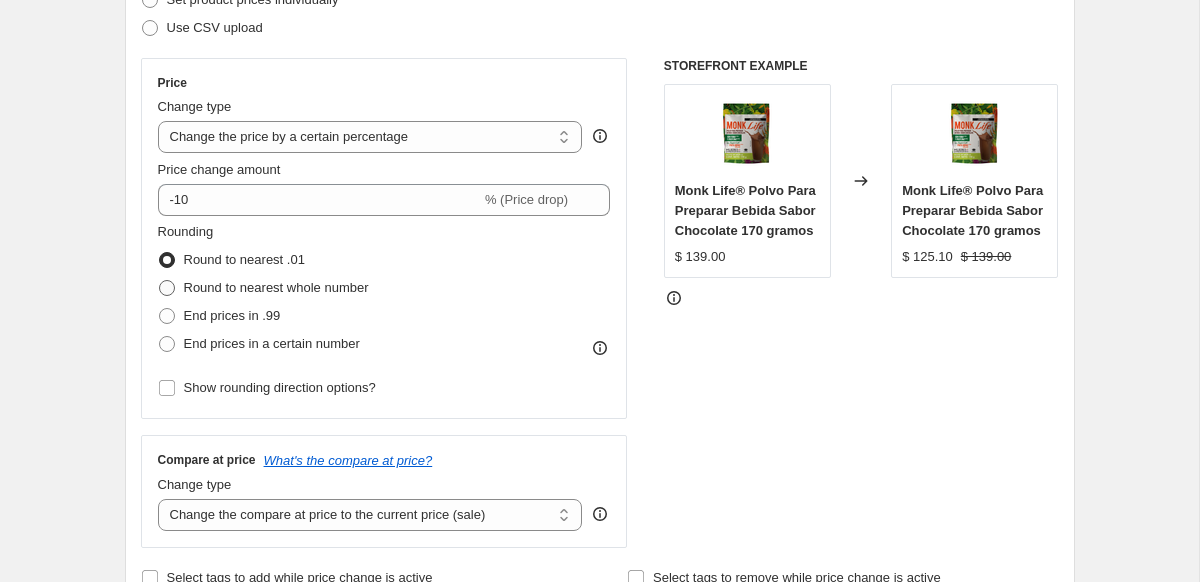 radio on "true" 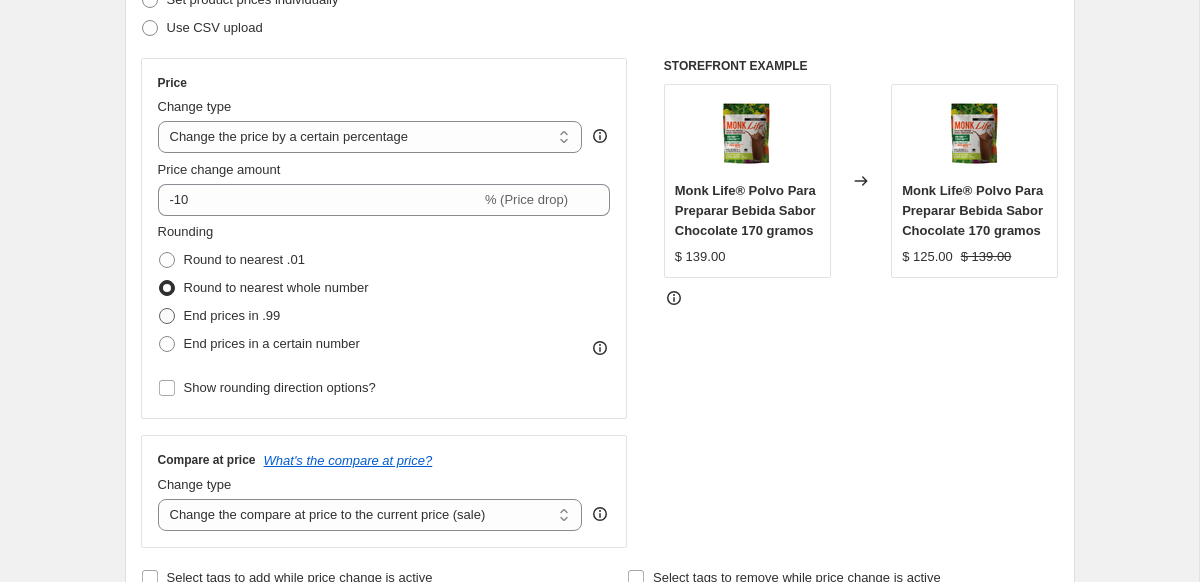 click at bounding box center (167, 316) 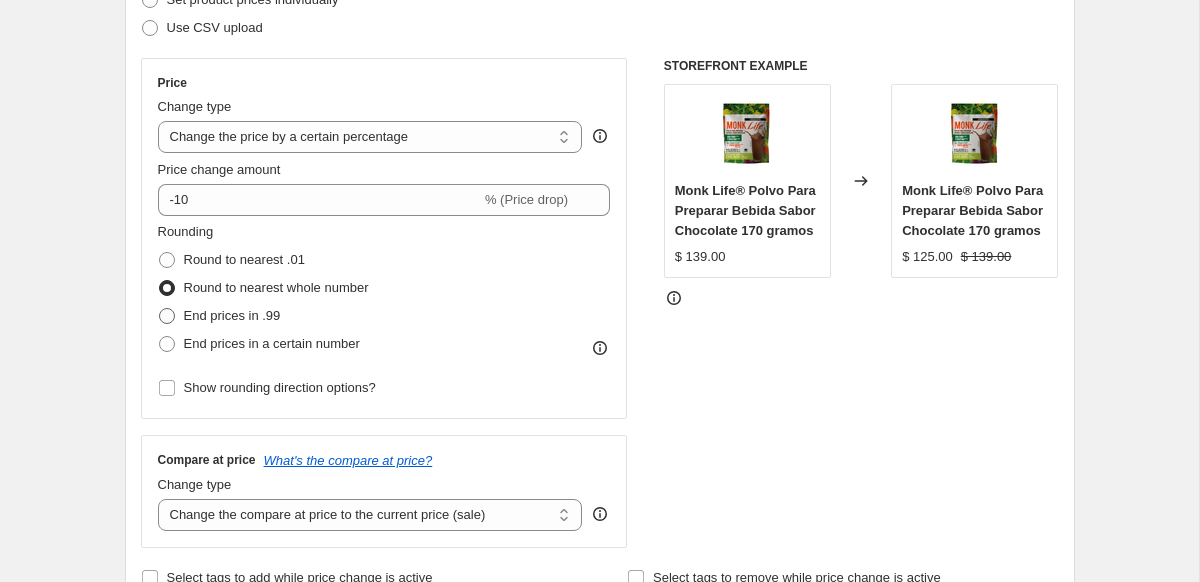 radio on "true" 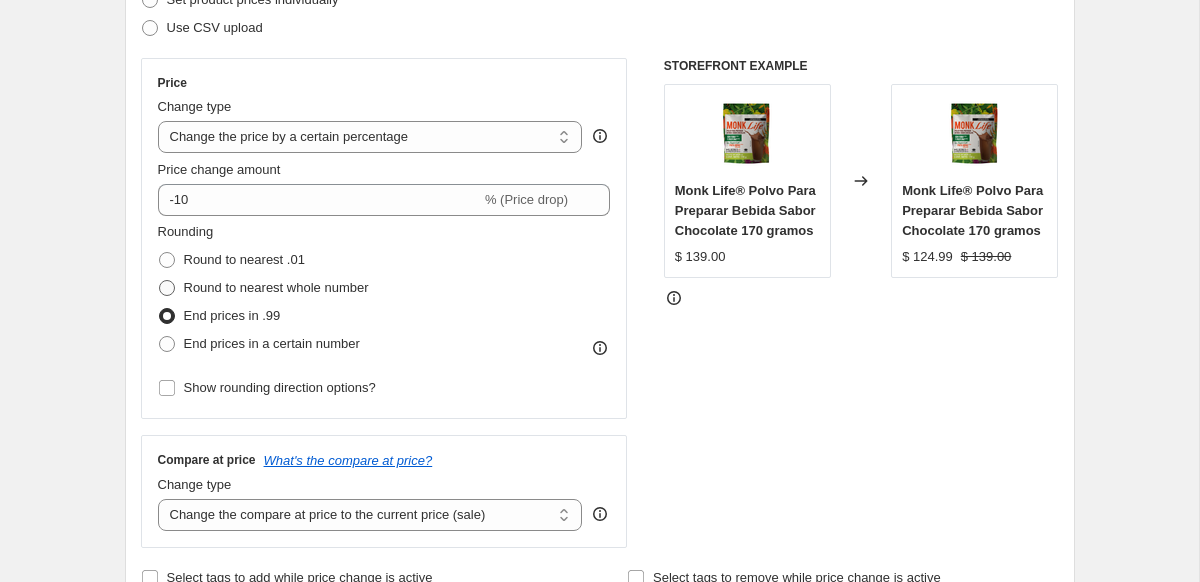 click at bounding box center (167, 288) 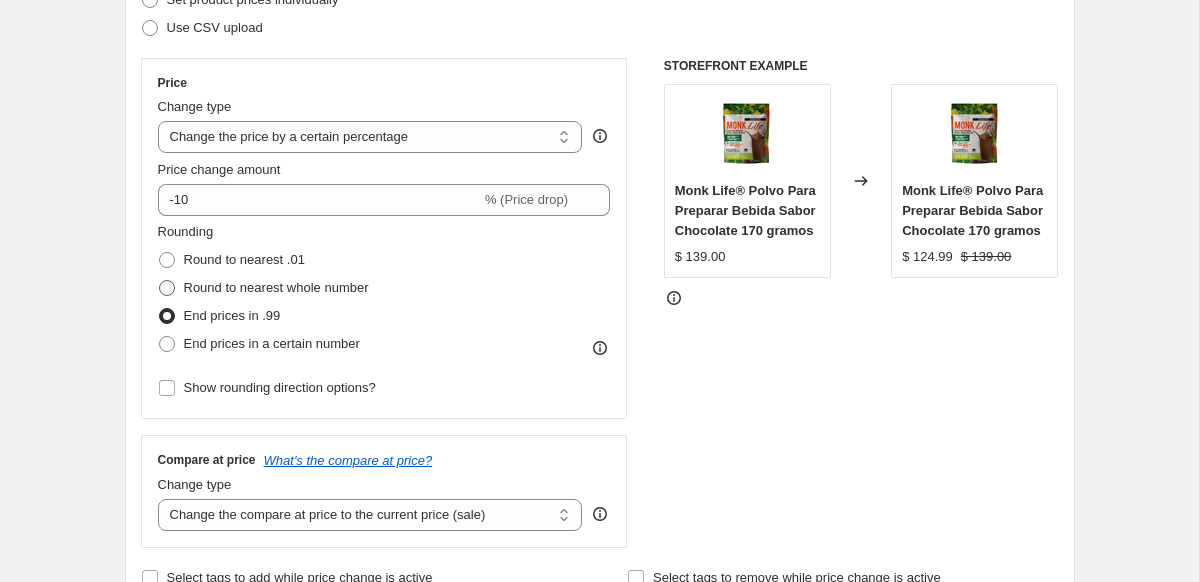 radio on "true" 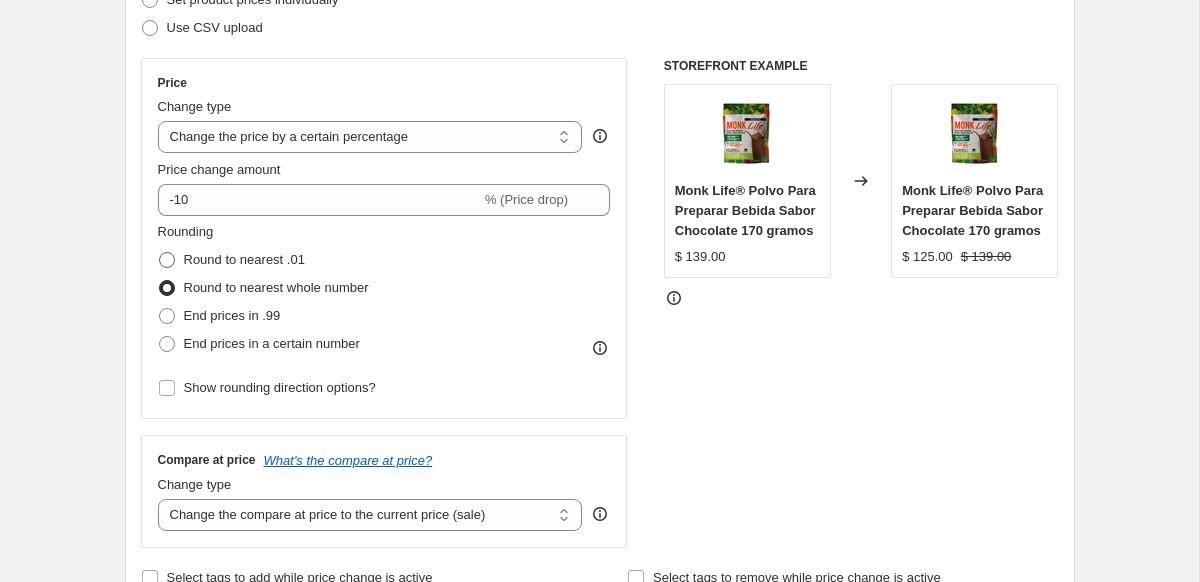 click at bounding box center (167, 260) 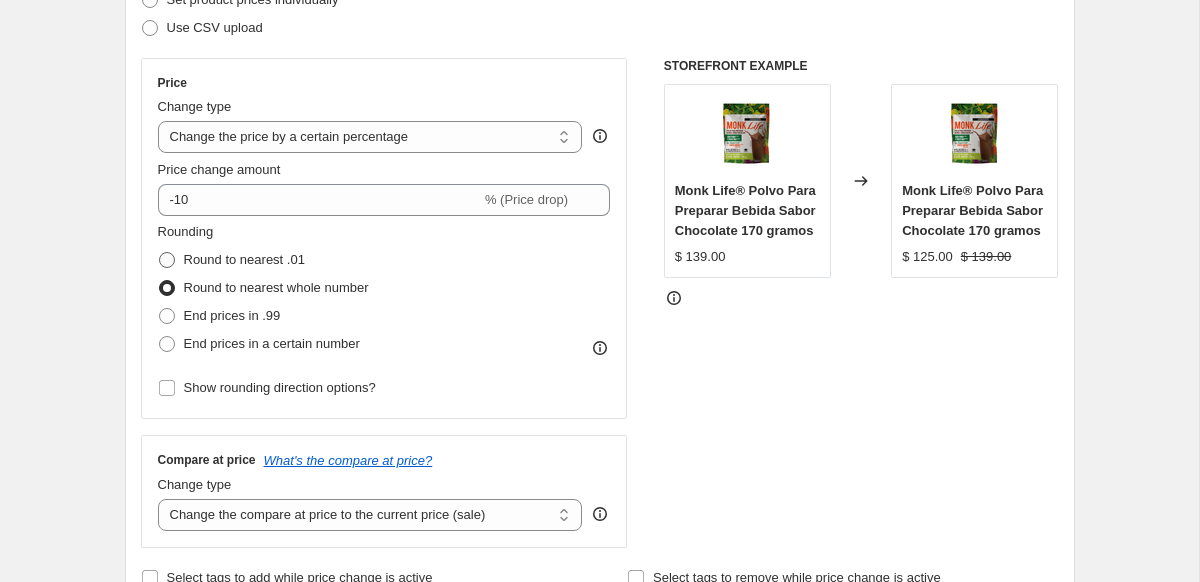 radio on "true" 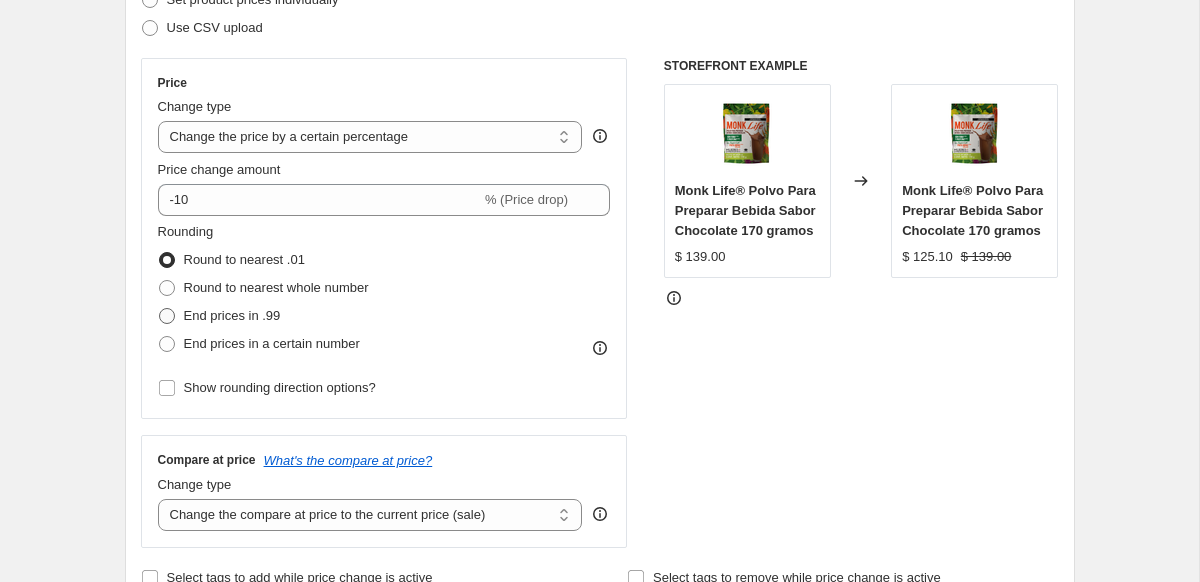 click at bounding box center [167, 316] 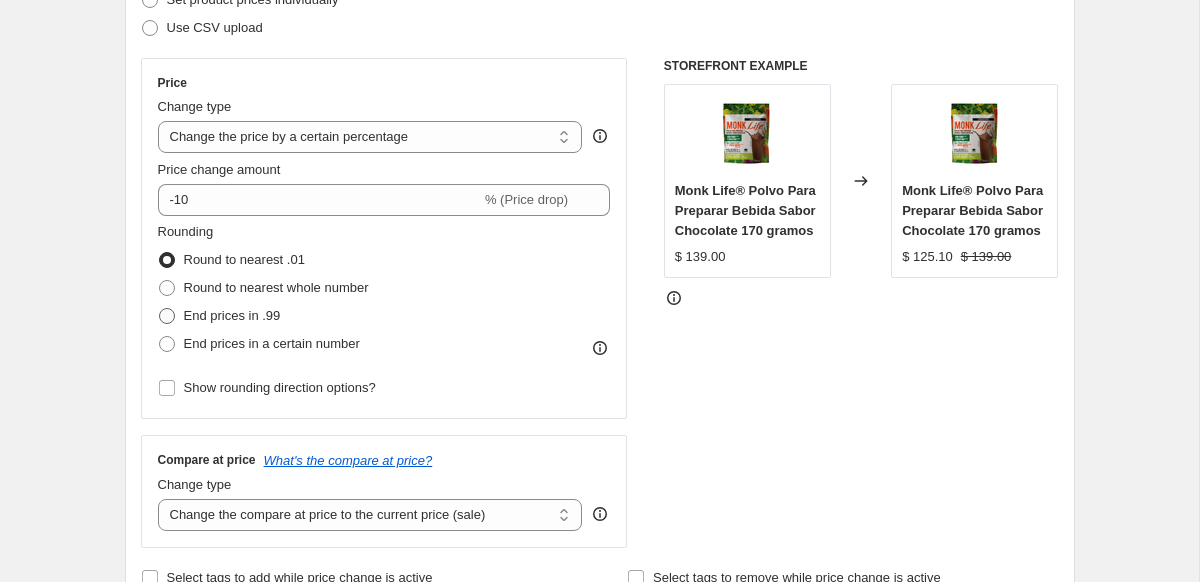 radio on "true" 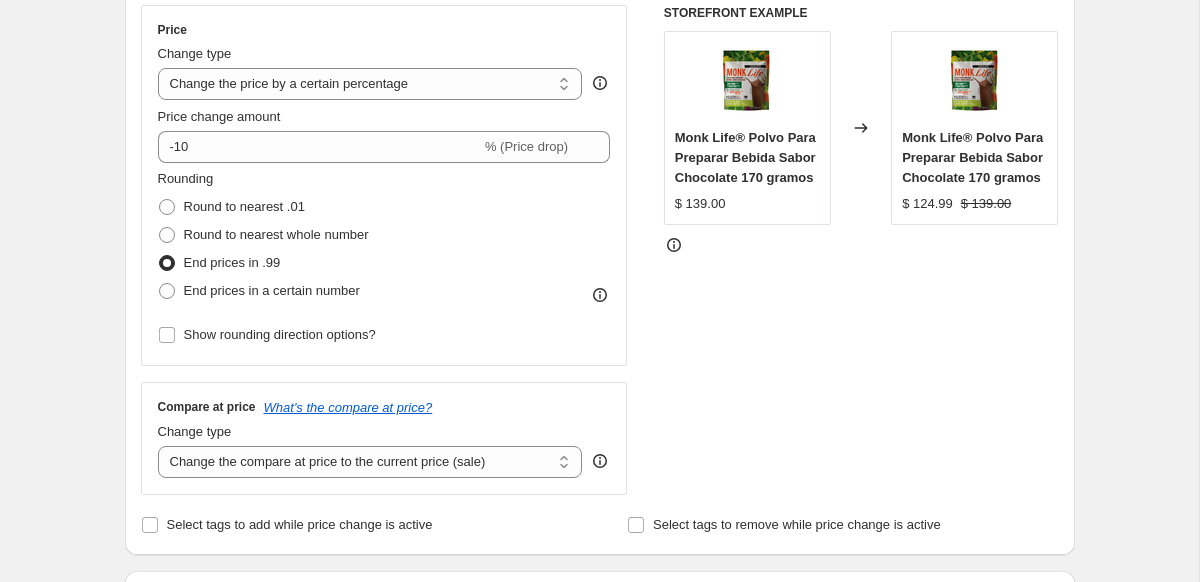 scroll, scrollTop: 358, scrollLeft: 0, axis: vertical 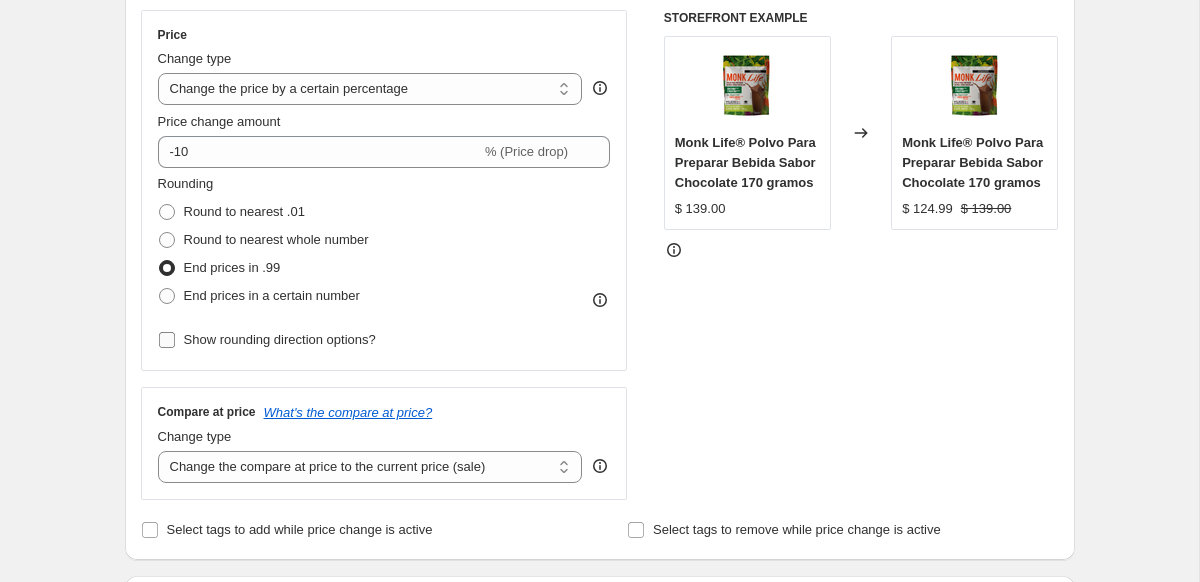 click on "Show rounding direction options?" at bounding box center (167, 340) 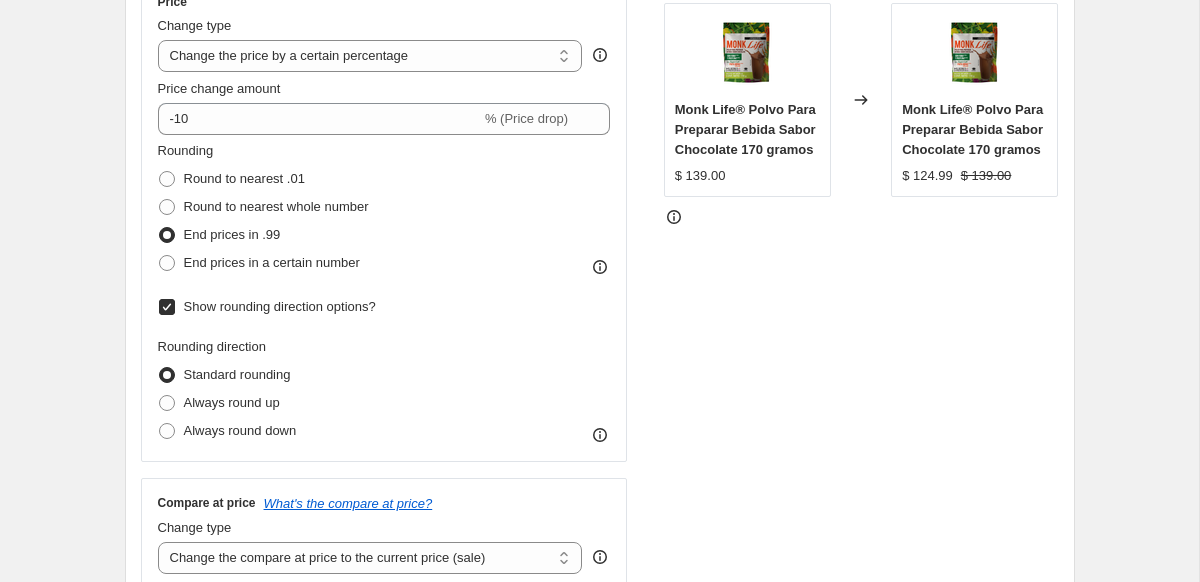 scroll, scrollTop: 367, scrollLeft: 0, axis: vertical 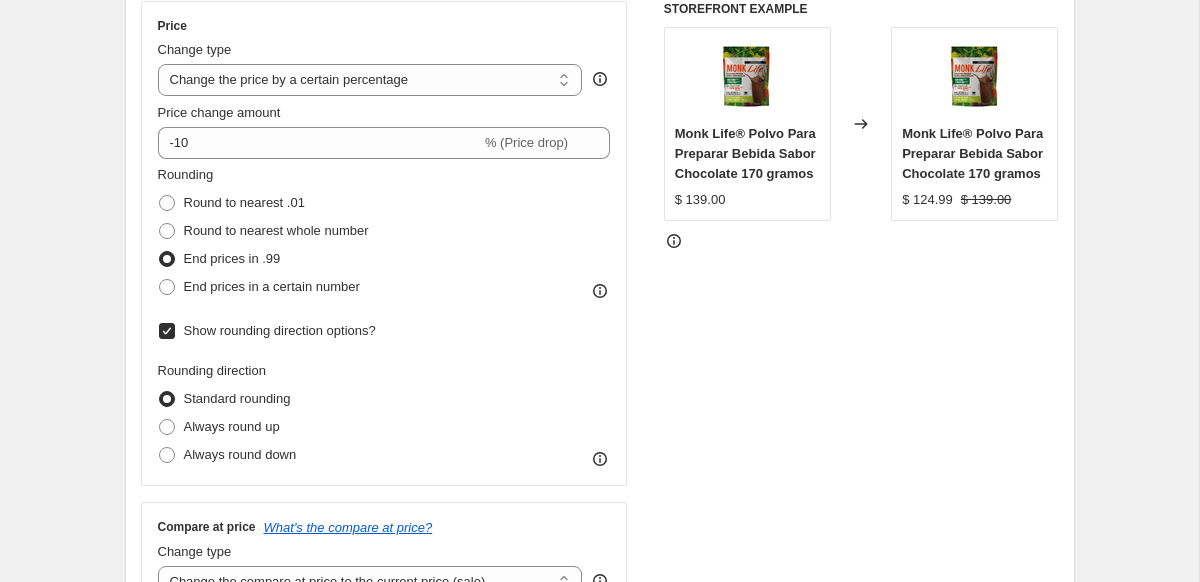 click on "Show rounding direction options?" at bounding box center (167, 331) 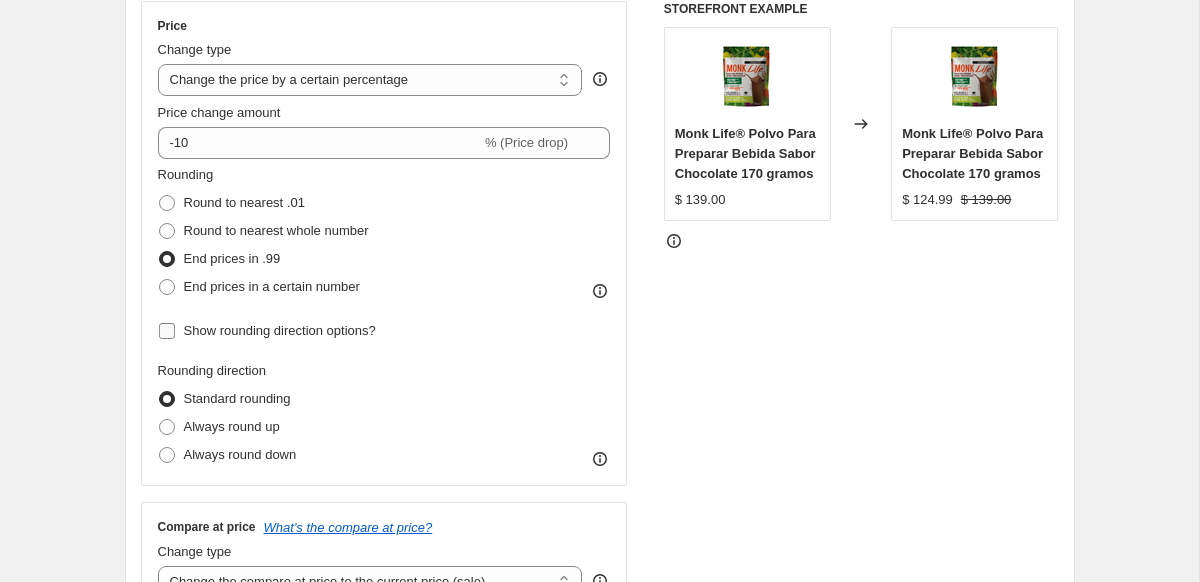 checkbox on "false" 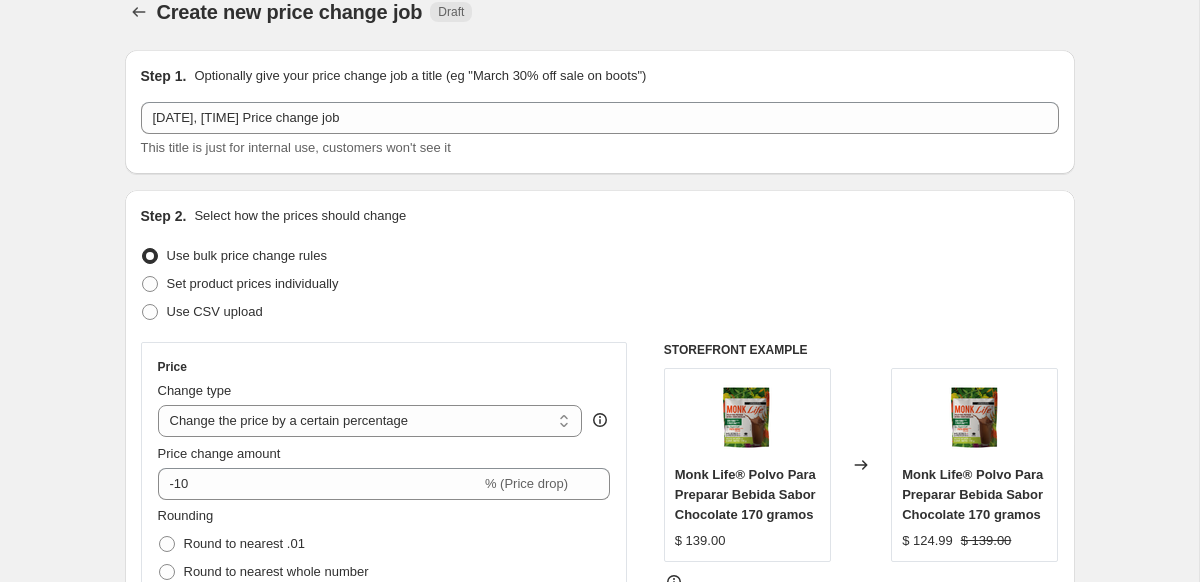 scroll, scrollTop: 0, scrollLeft: 0, axis: both 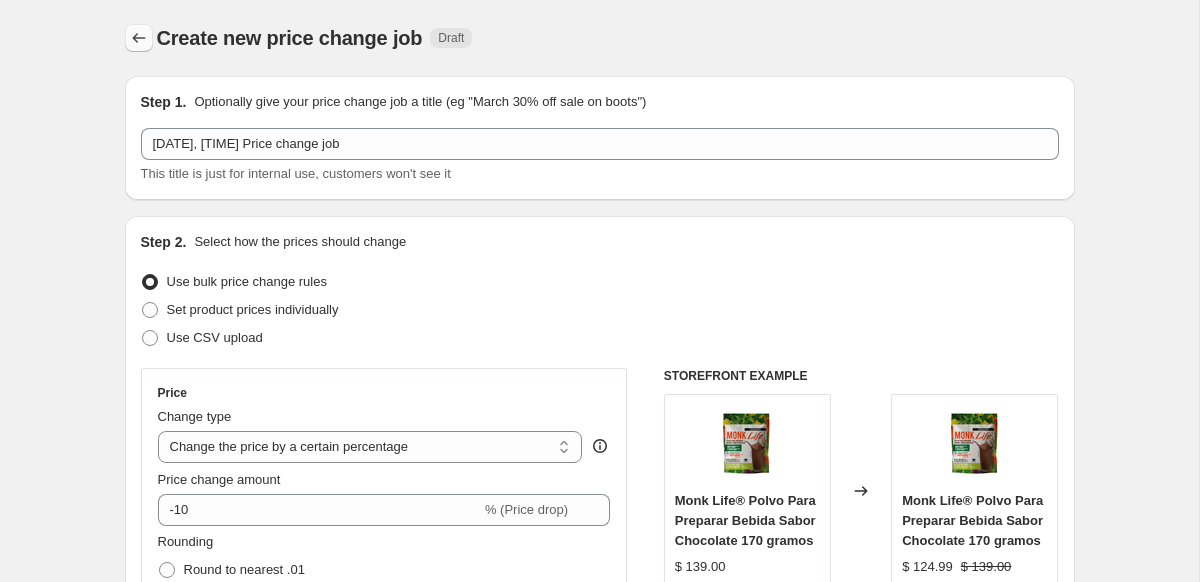click 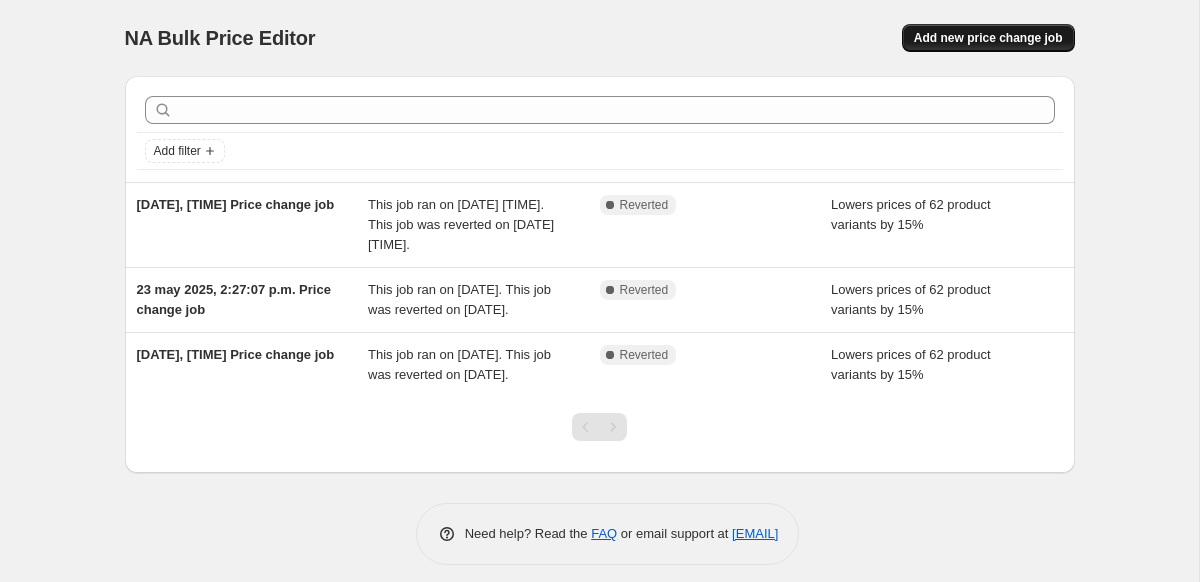 click on "Add new price change job" at bounding box center [988, 38] 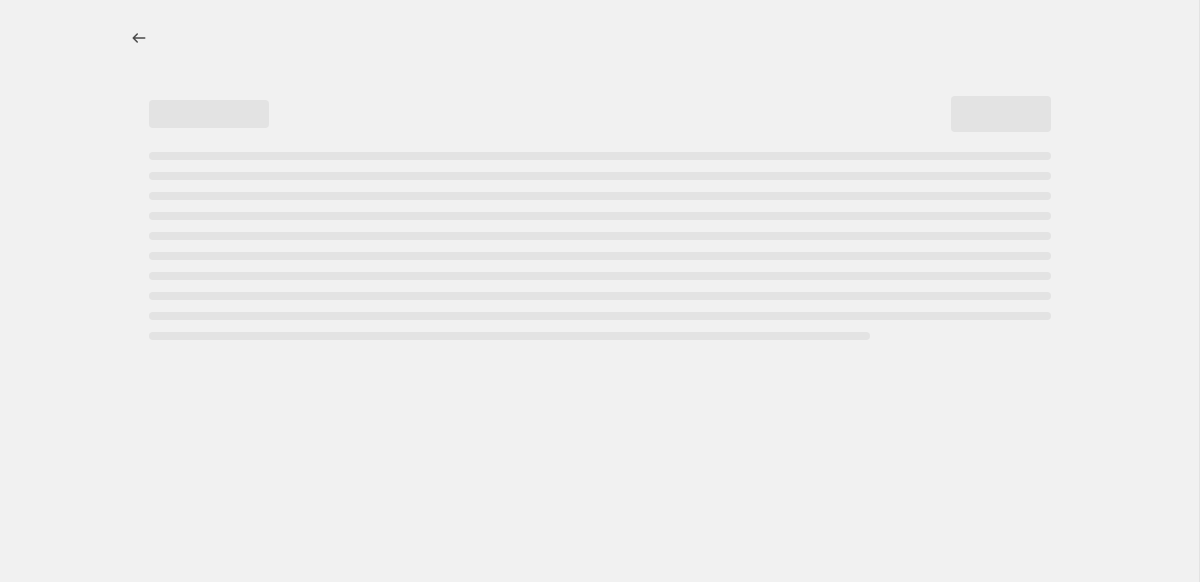 select on "percentage" 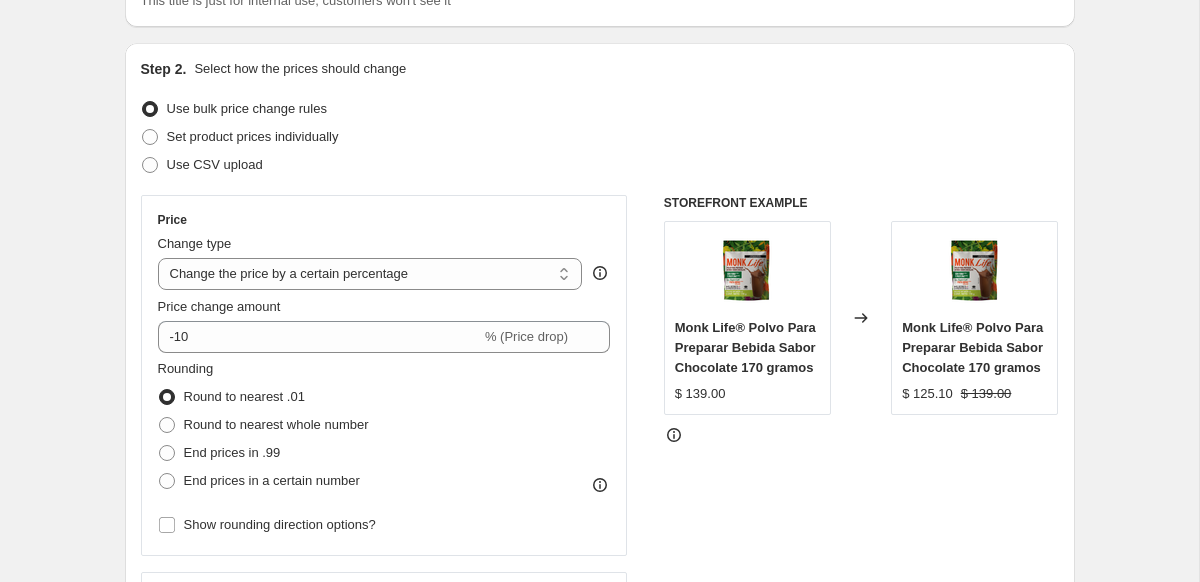 scroll, scrollTop: 175, scrollLeft: 0, axis: vertical 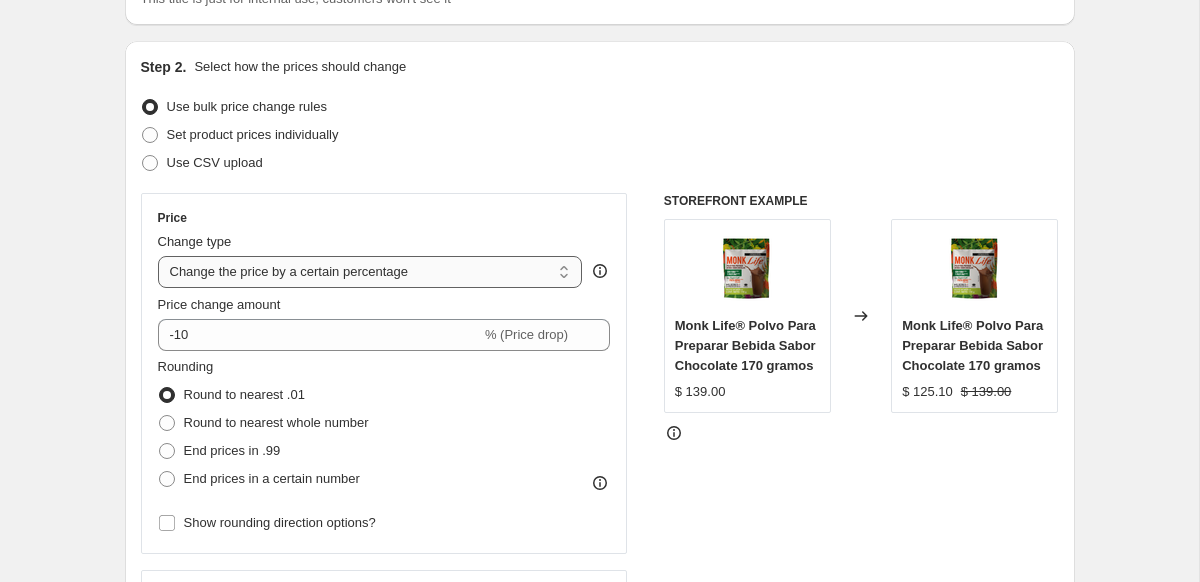 click on "Change the price to a certain amount Change the price by a certain amount Change the price by a certain percentage Change the price to the current compare at price (price before sale) Change the price by a certain amount relative to the compare at price Change the price by a certain percentage relative to the compare at price Don't change the price Change the price by a certain percentage relative to the cost per item Change price to certain cost margin" at bounding box center (370, 272) 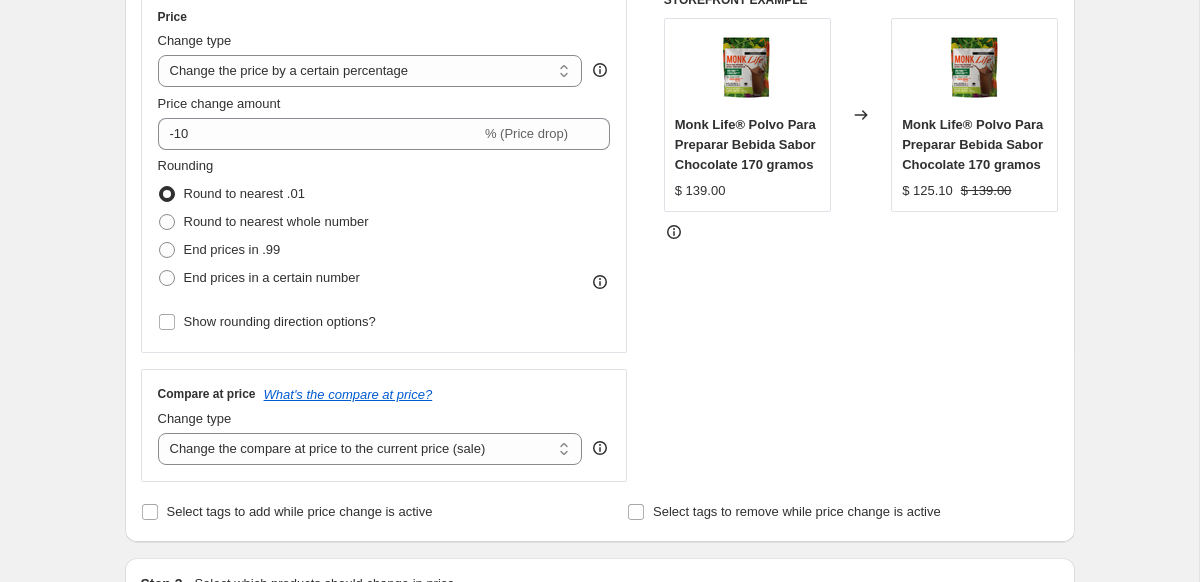 scroll, scrollTop: 366, scrollLeft: 0, axis: vertical 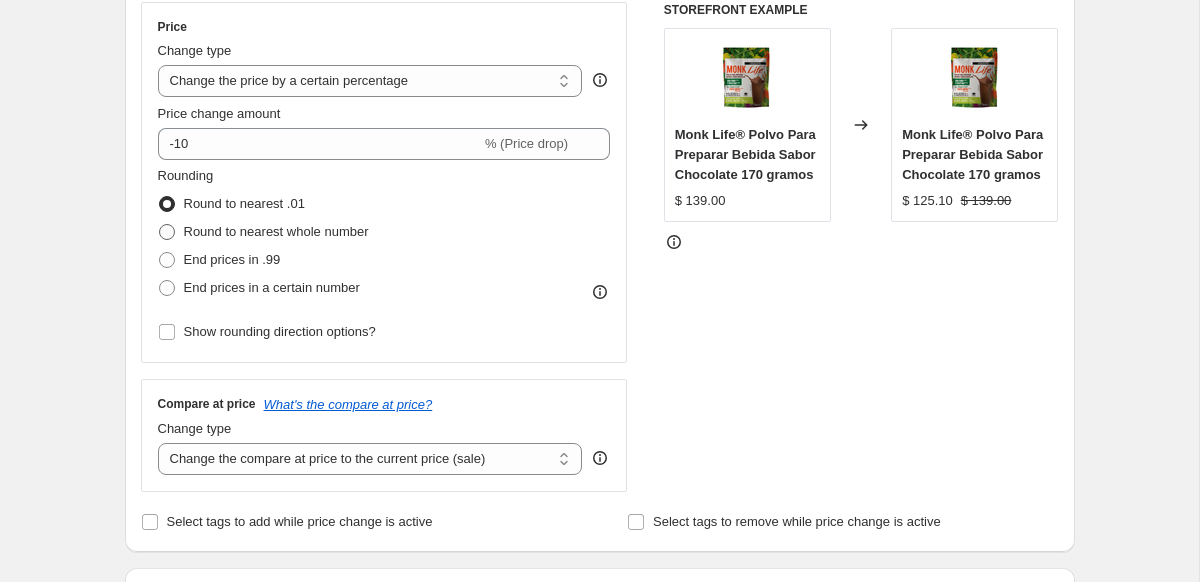 click at bounding box center (167, 232) 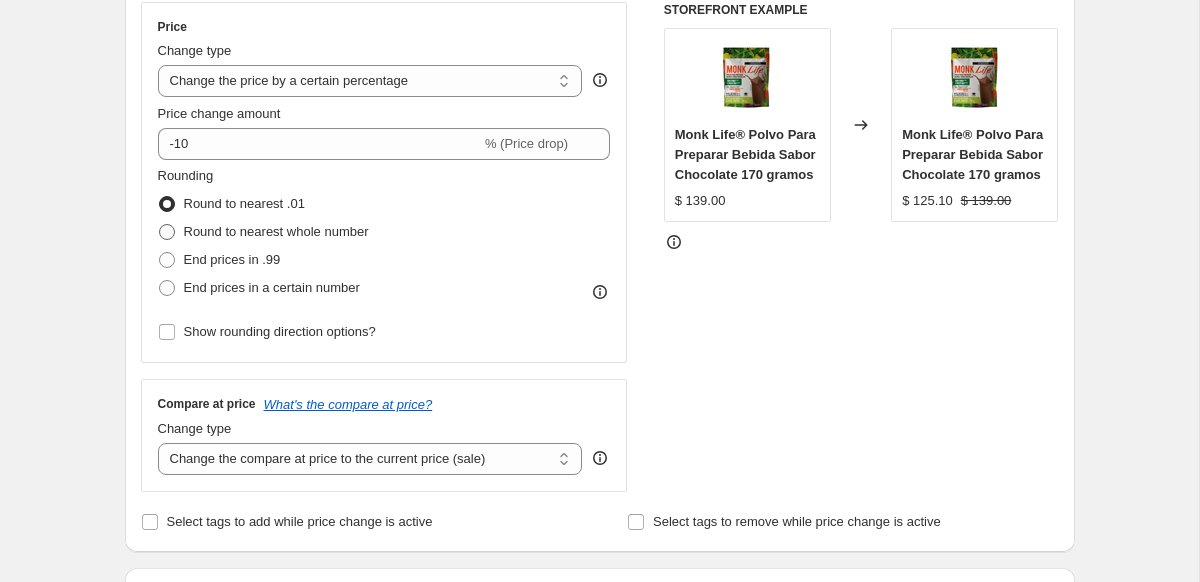 radio on "true" 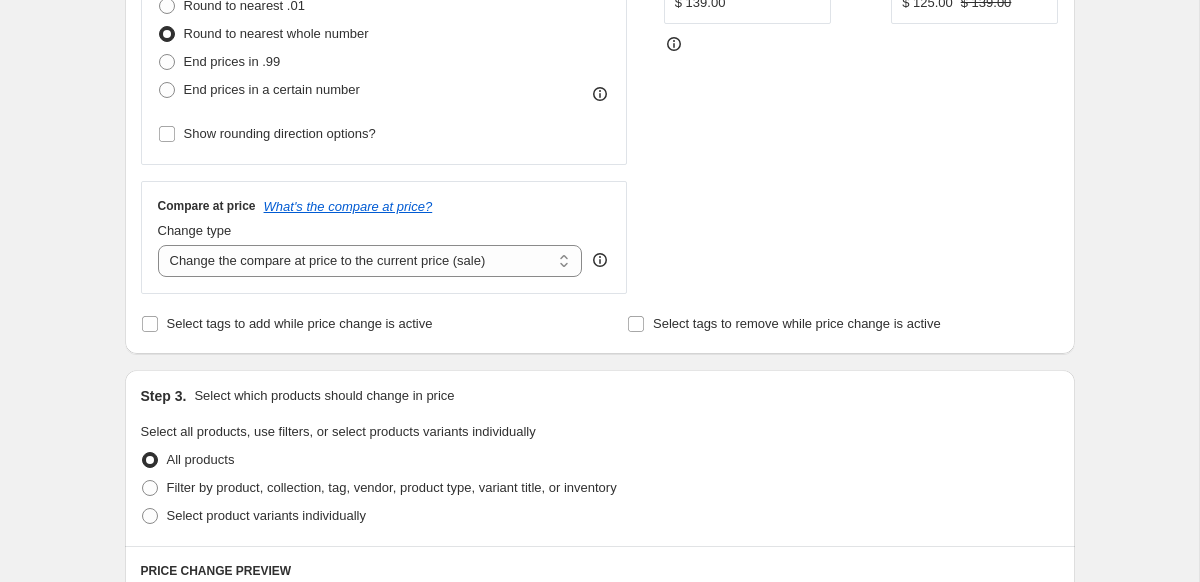 scroll, scrollTop: 562, scrollLeft: 0, axis: vertical 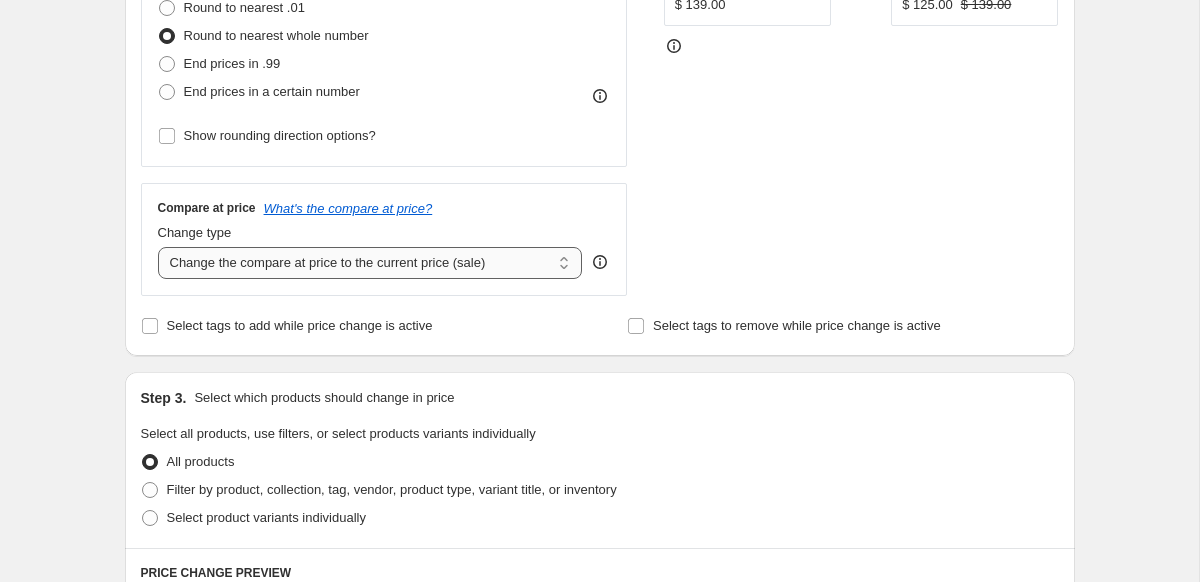 click on "Change the compare at price to the current price (sale) Change the compare at price to a certain amount Change the compare at price by a certain amount Change the compare at price by a certain percentage Change the compare at price by a certain amount relative to the actual price Change the compare at price by a certain percentage relative to the actual price Don't change the compare at price Remove the compare at price" at bounding box center [370, 263] 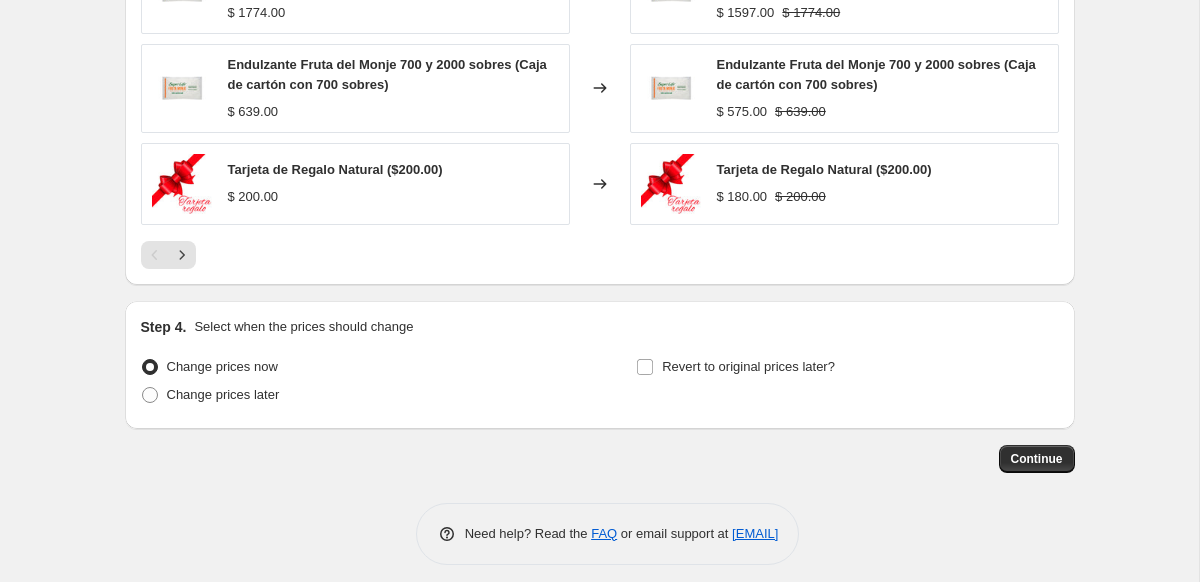 scroll, scrollTop: 1442, scrollLeft: 0, axis: vertical 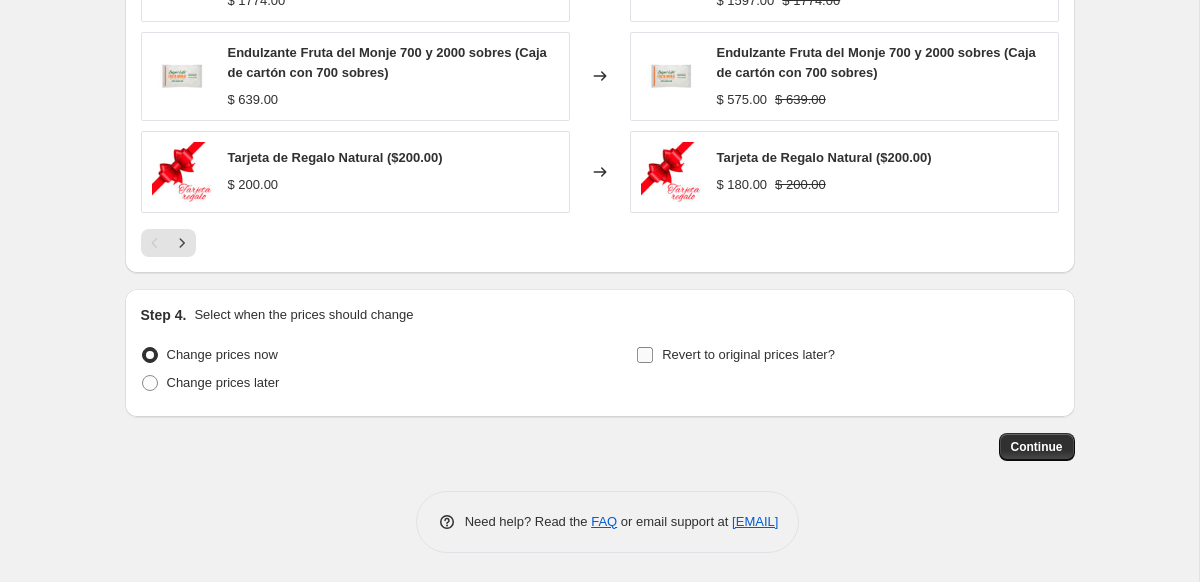click on "Revert to original prices later?" at bounding box center (645, 355) 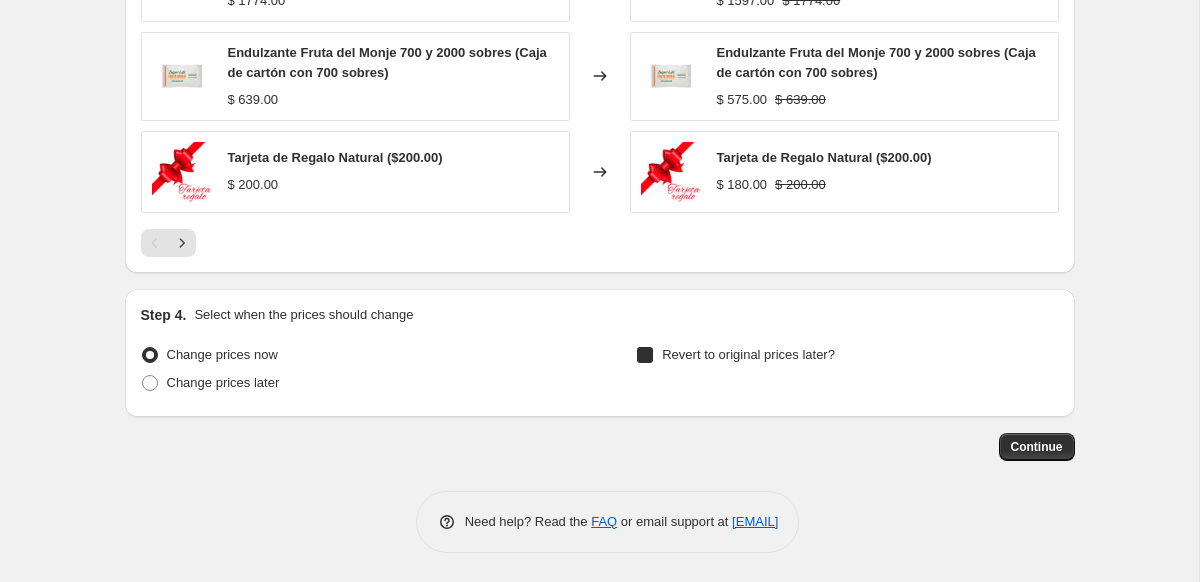checkbox on "true" 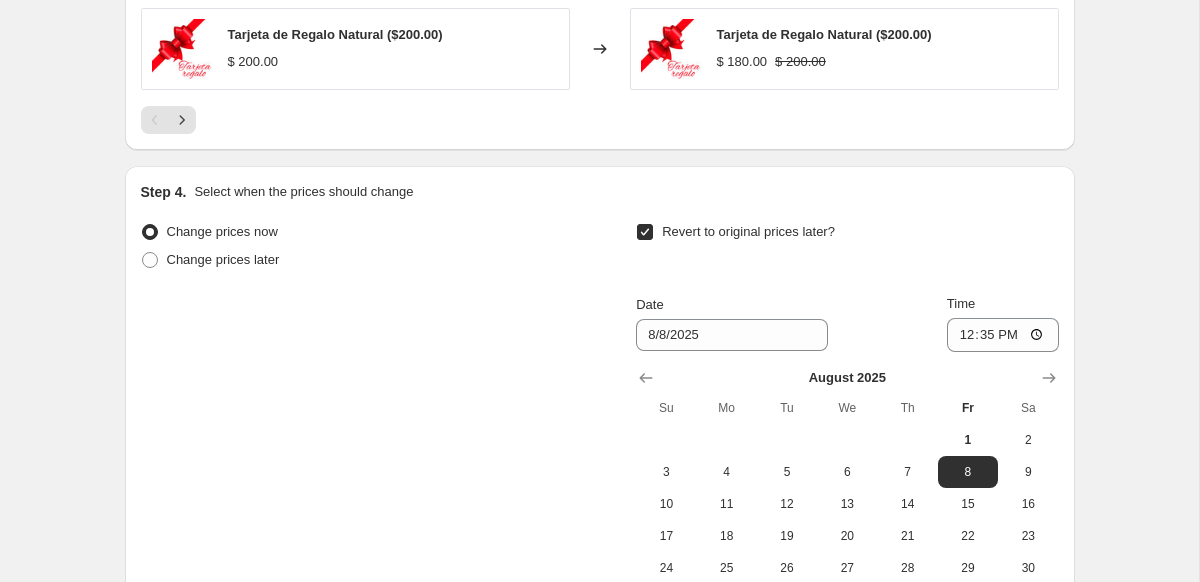 scroll, scrollTop: 1566, scrollLeft: 0, axis: vertical 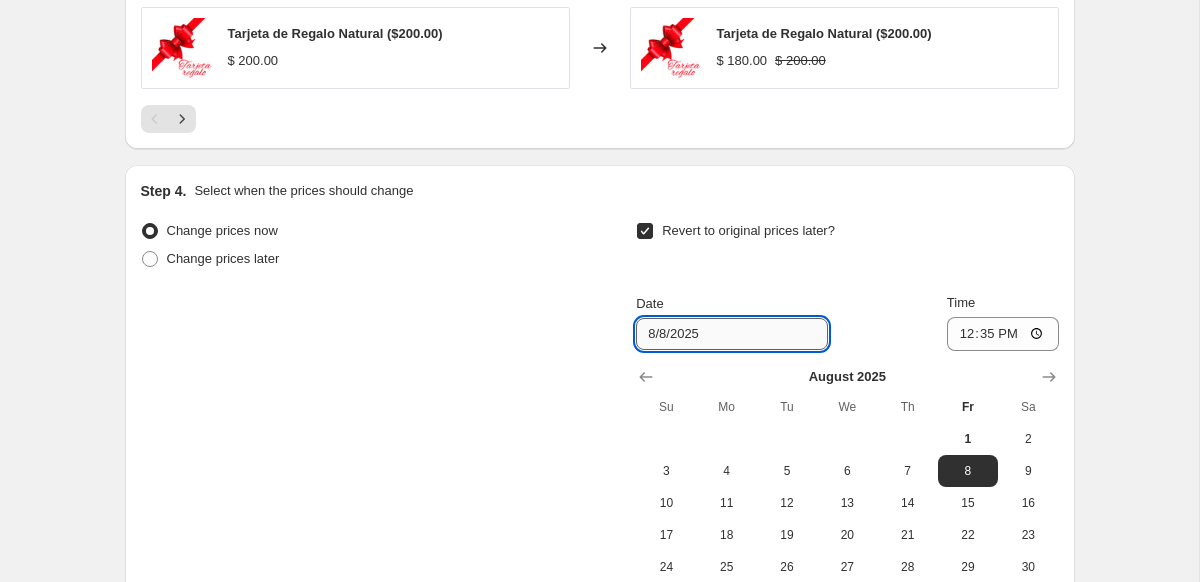 click on "8/8/2025" at bounding box center (732, 334) 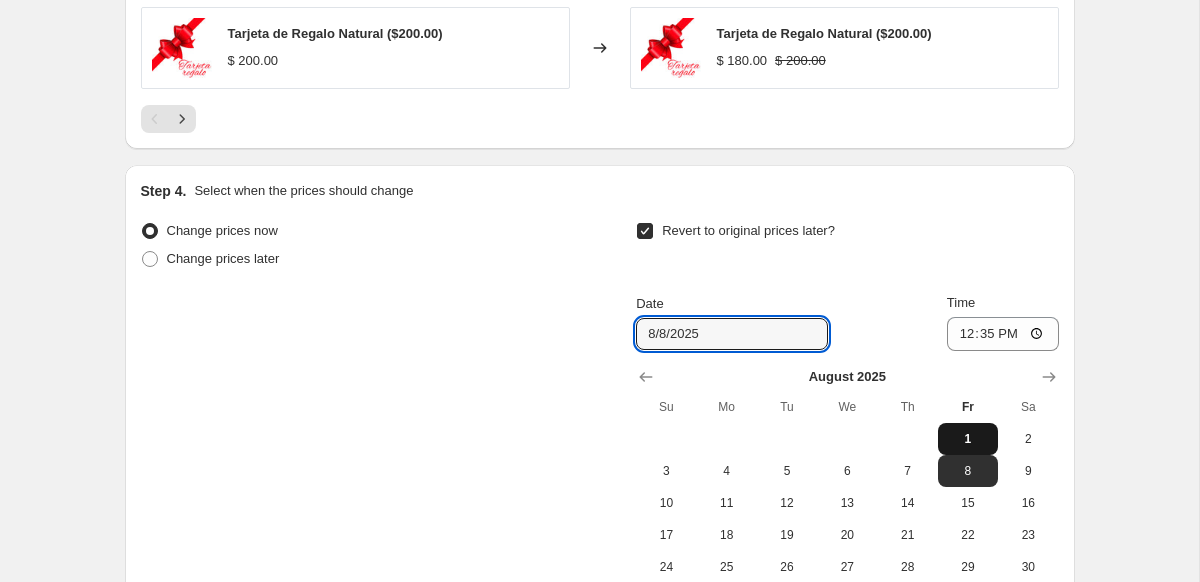 click on "1" at bounding box center (968, 439) 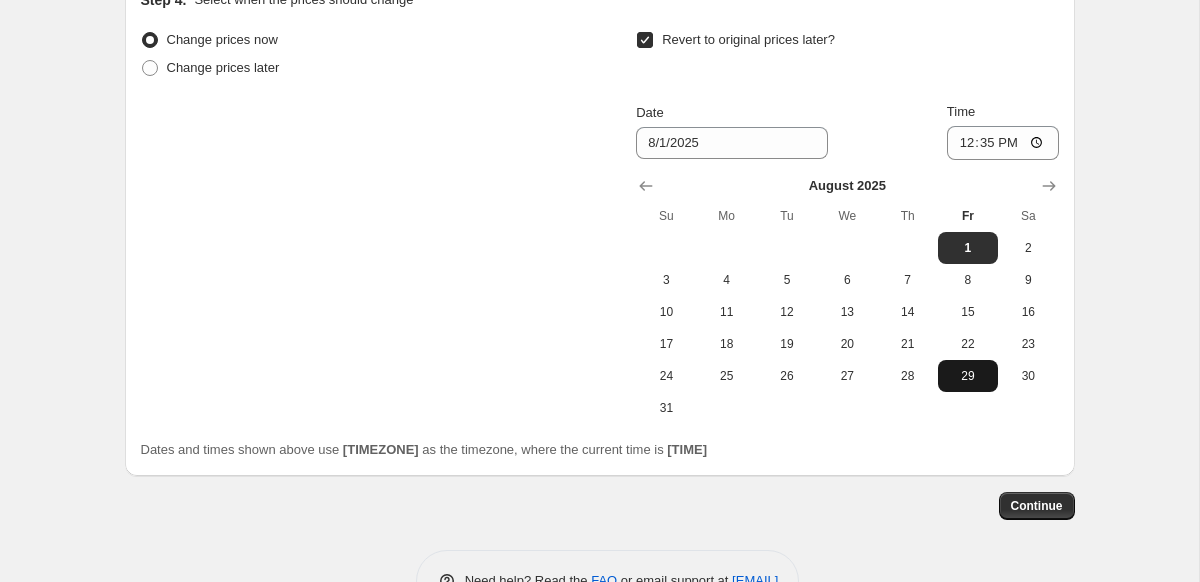 scroll, scrollTop: 1773, scrollLeft: 0, axis: vertical 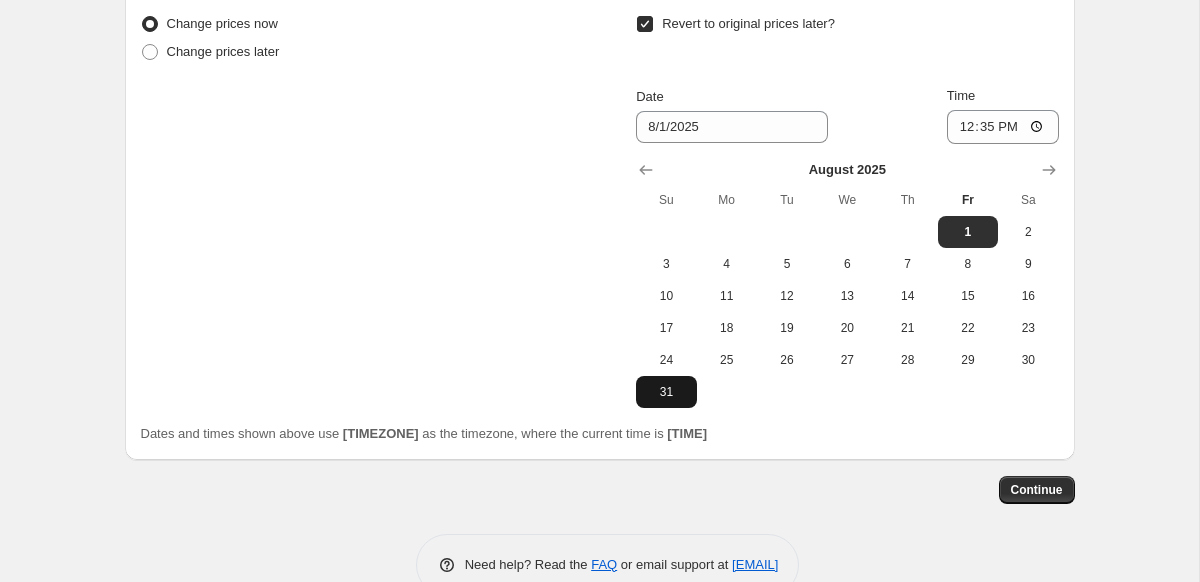 click on "31" at bounding box center [666, 392] 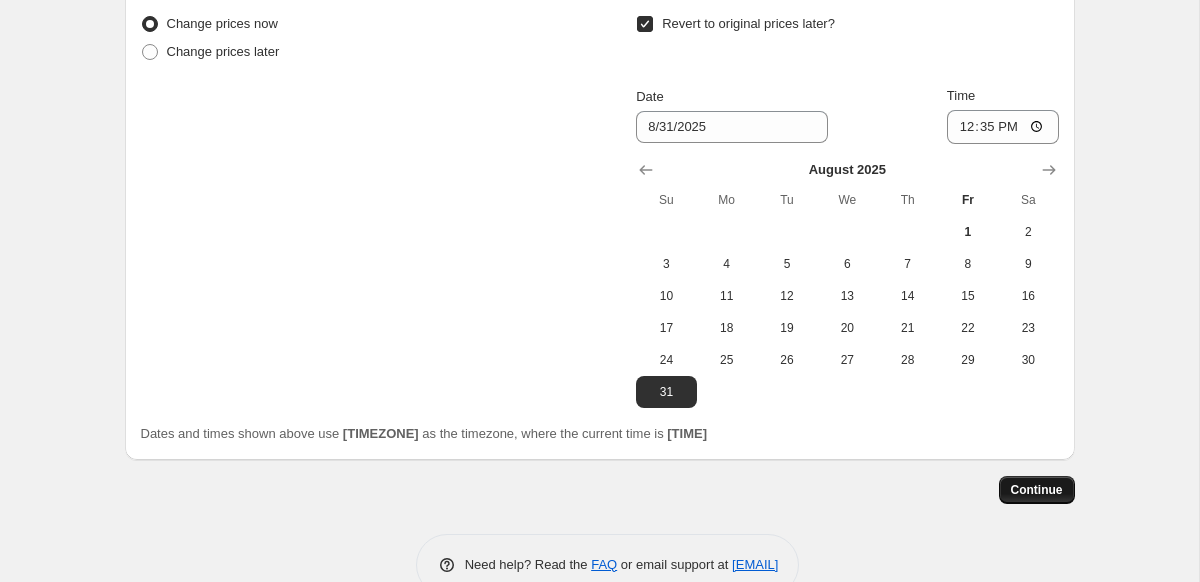 click on "Continue" at bounding box center [1037, 490] 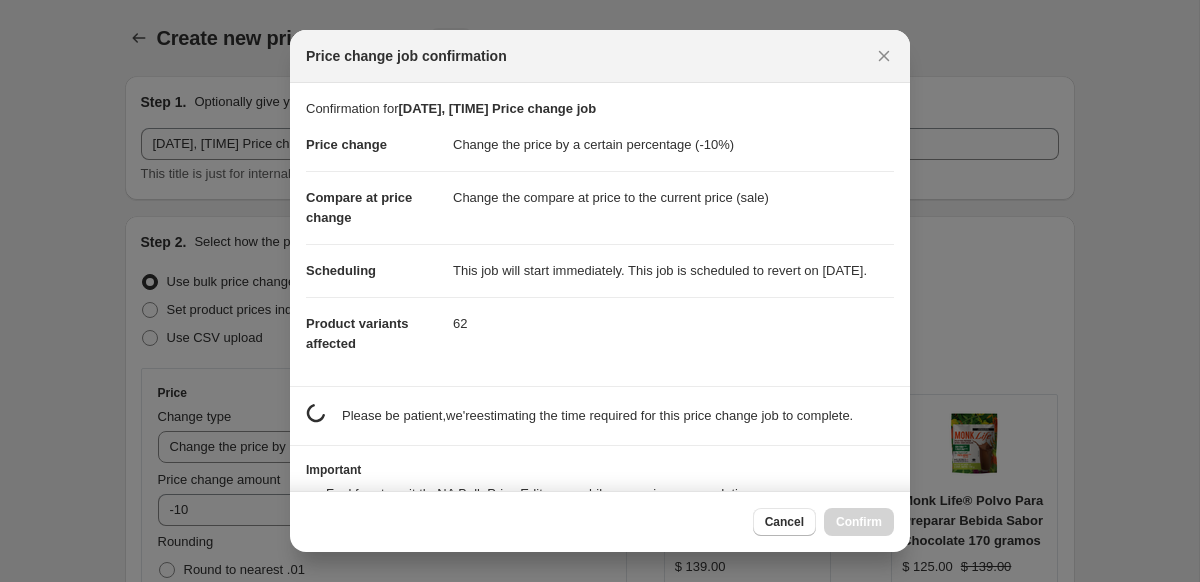 scroll, scrollTop: 1773, scrollLeft: 0, axis: vertical 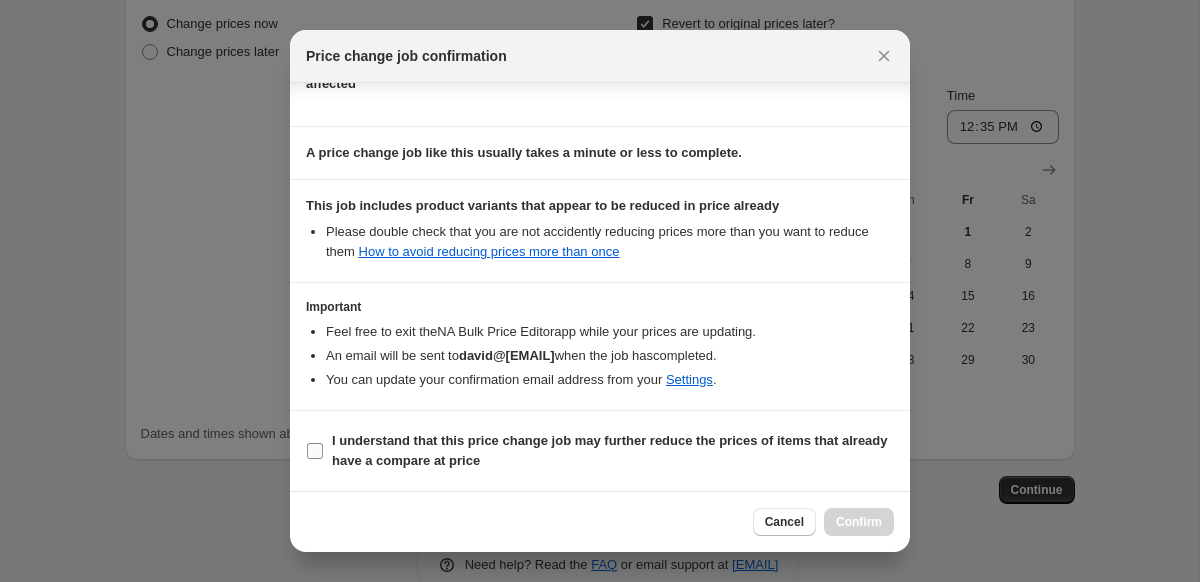 click on "I understand that this price change job may further reduce the prices of items that already have a compare at price" at bounding box center [315, 451] 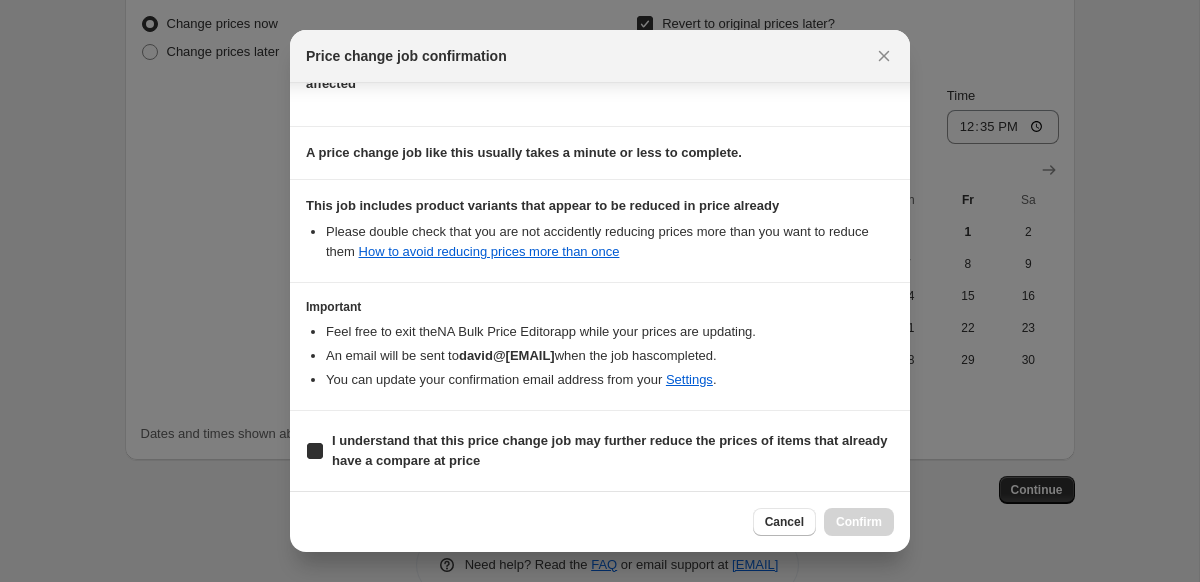 checkbox on "true" 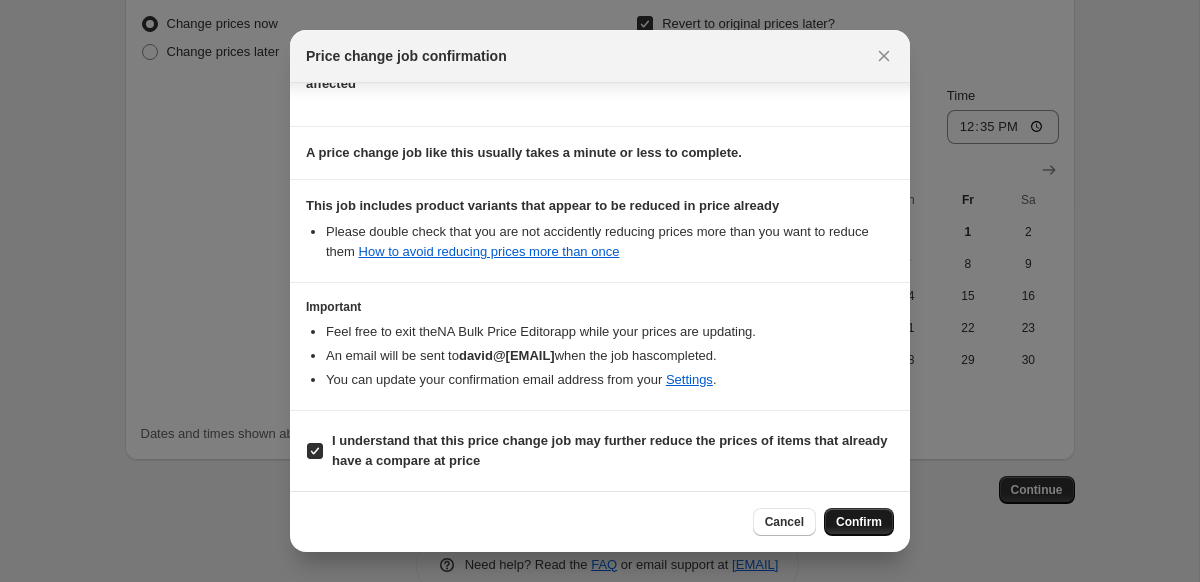 click on "Confirm" at bounding box center (859, 522) 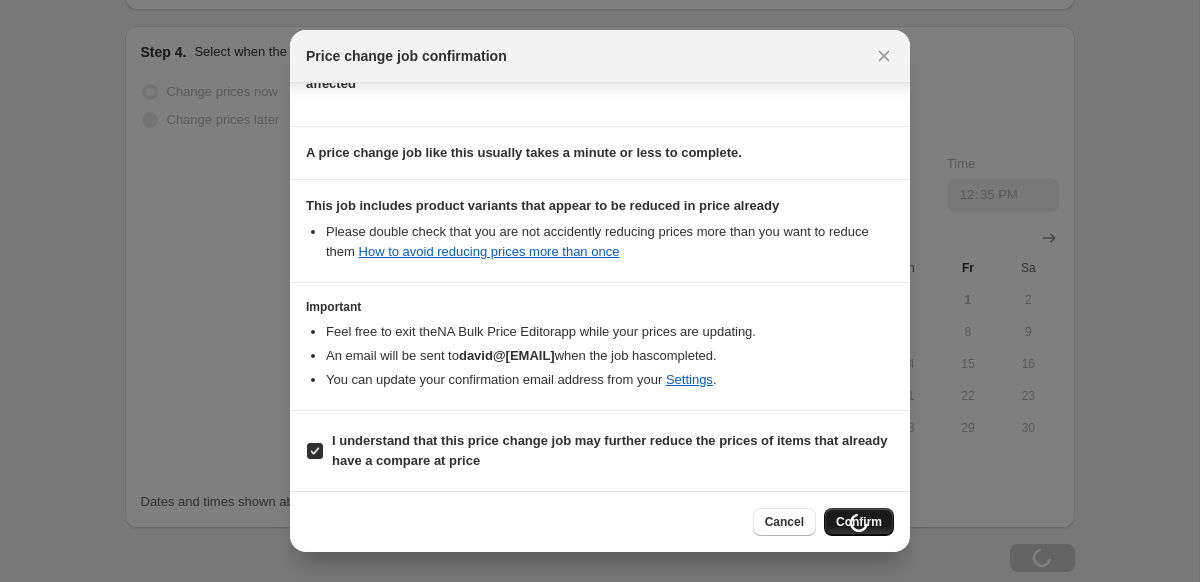 scroll, scrollTop: 1841, scrollLeft: 0, axis: vertical 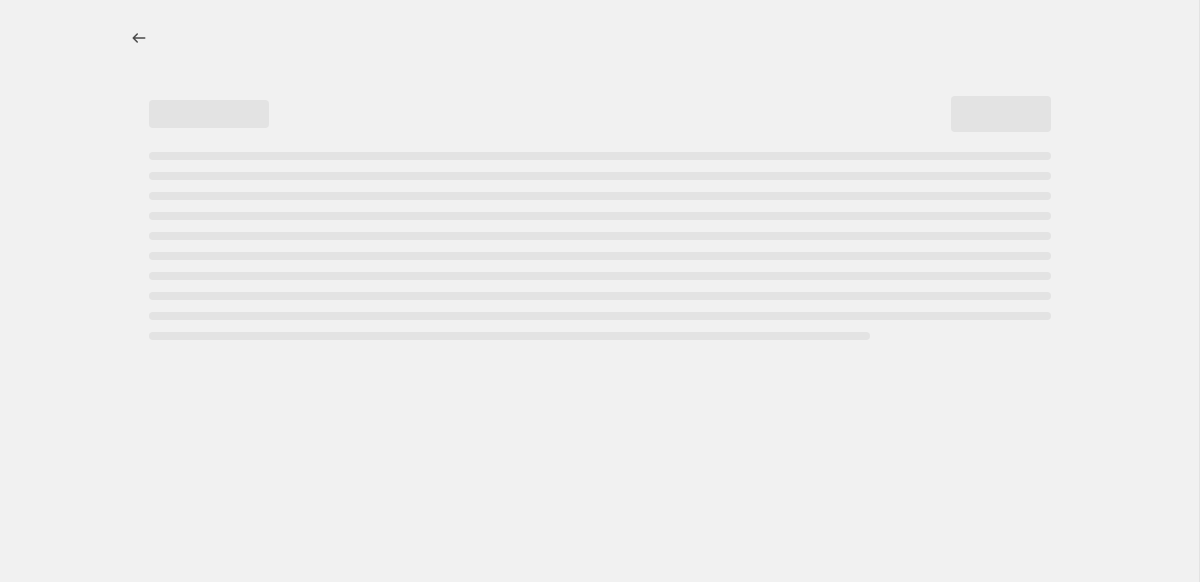 select on "percentage" 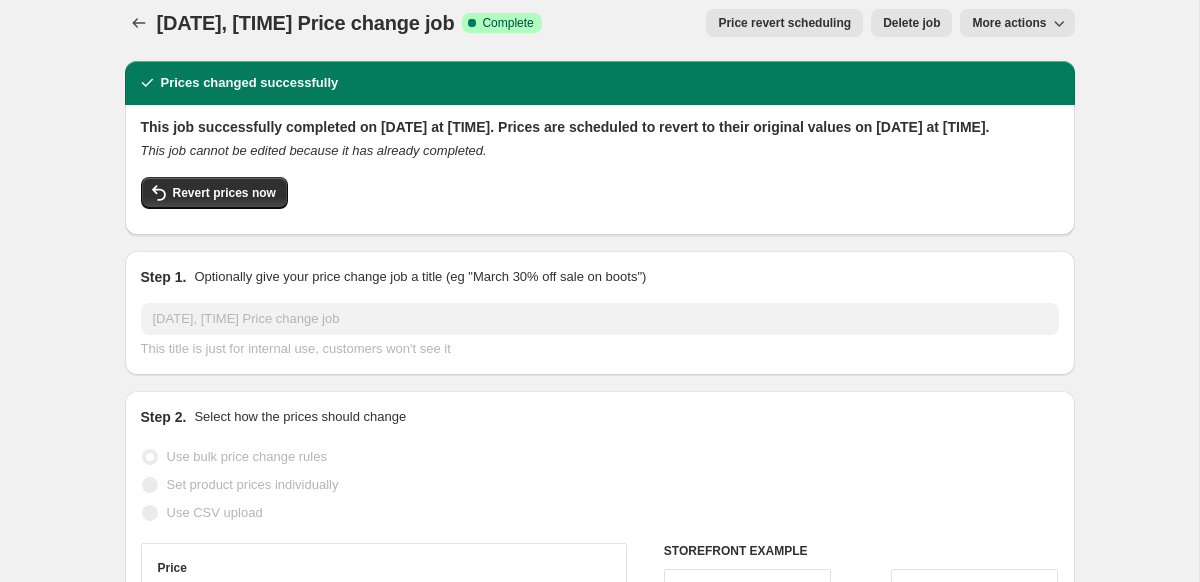scroll, scrollTop: 0, scrollLeft: 0, axis: both 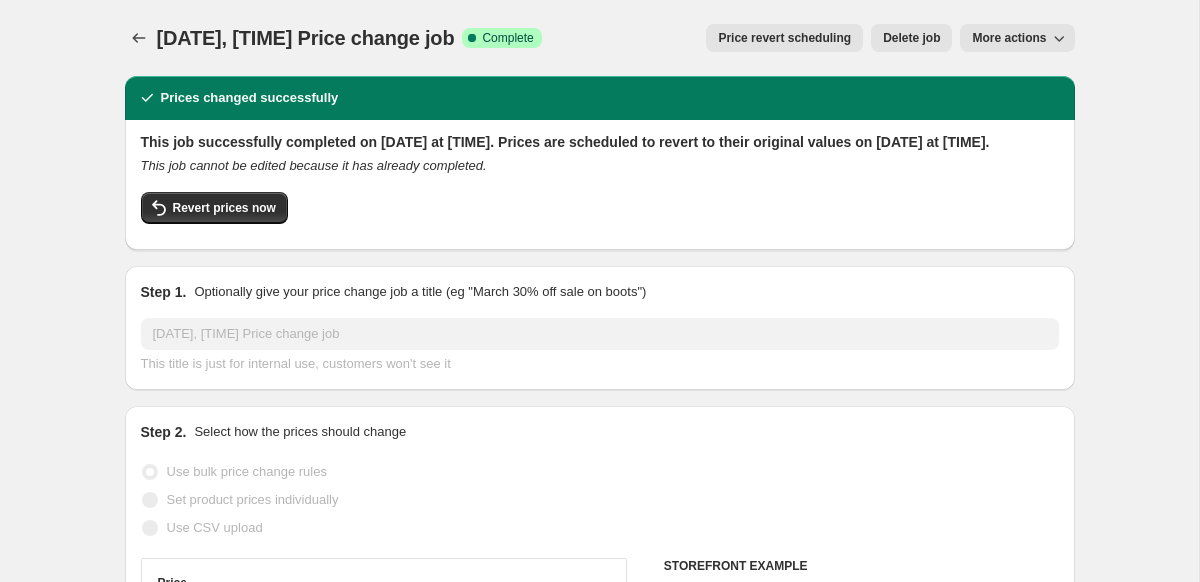 click on "More actions" at bounding box center [1009, 38] 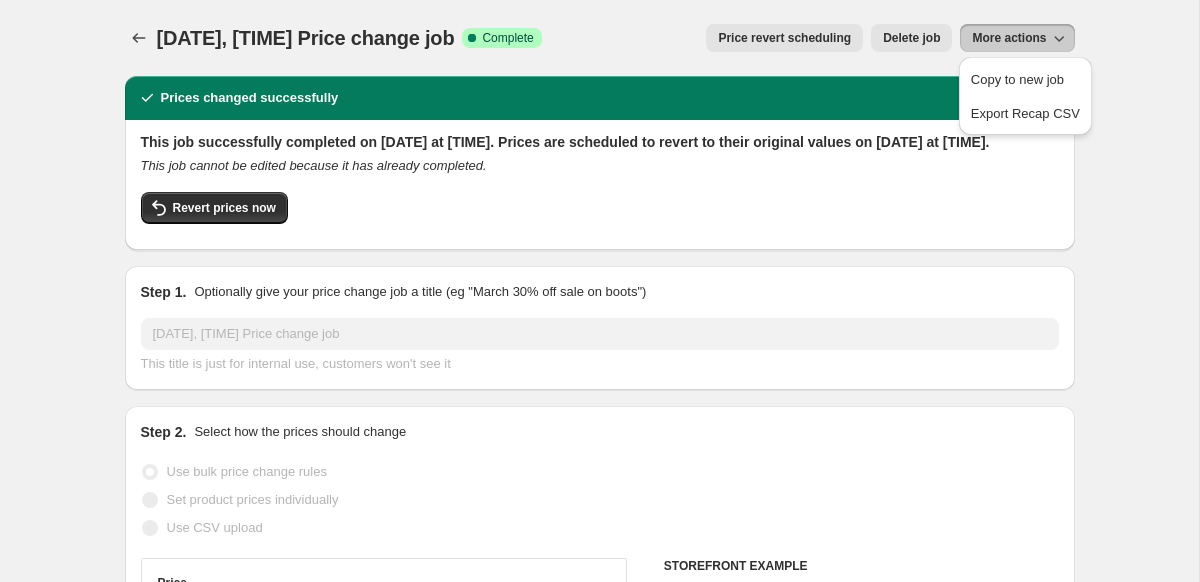 click on "1 ago 2025, 12:31:20 p.m. Price change job. This page is ready 1 ago 2025, 12:31:20 p.m. Price change job Success Complete Complete Price revert scheduling Copy to new job Export Recap CSV Delete job More actions Price revert scheduling Delete job More actions Prices changed successfully This job successfully completed on 1 de agosto de 2025 at 12:36 p.m.. Prices are scheduled to revert to their original values on 31 de agosto de 2025 at 12:35 p.m. This job cannot be edited because it has already completed. Revert prices now Step 1. Optionally give your price change job a title (eg "March 30% off sale on boots") 1 ago 2025, 12:31:20 p.m. Price change job This title is just for internal use, customers won't see it Step 2. Select how the prices should change Use bulk price change rules Set product prices individually Use CSV upload Price Change type Change the price to a certain amount Change the price by a certain amount Change the price by a certain percentage Don't change the price Price change amount -10" at bounding box center (599, 1272) 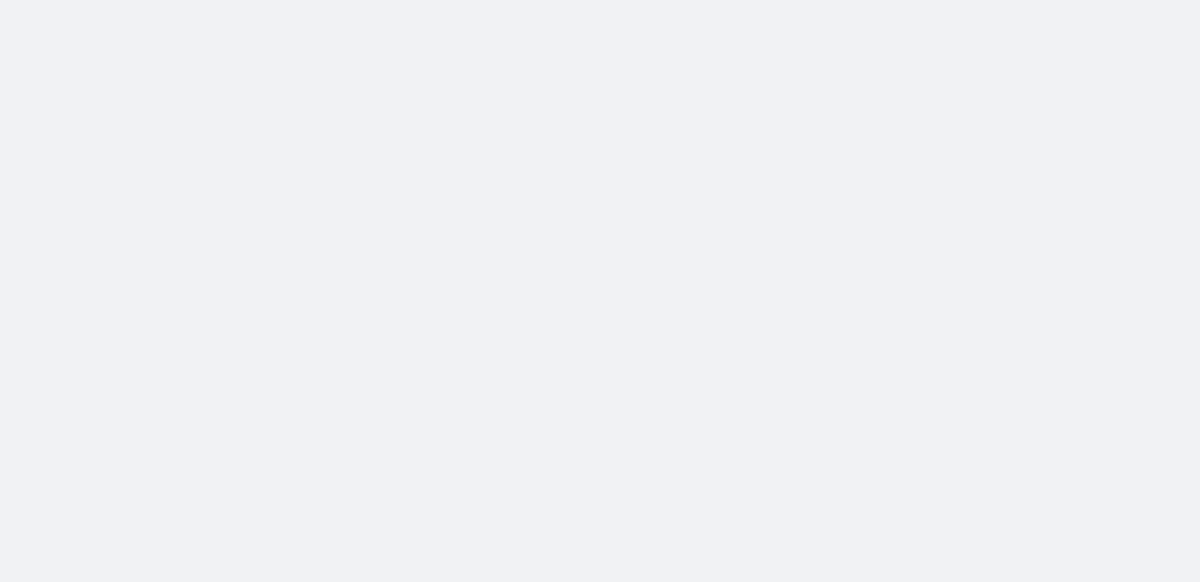 scroll, scrollTop: 0, scrollLeft: 0, axis: both 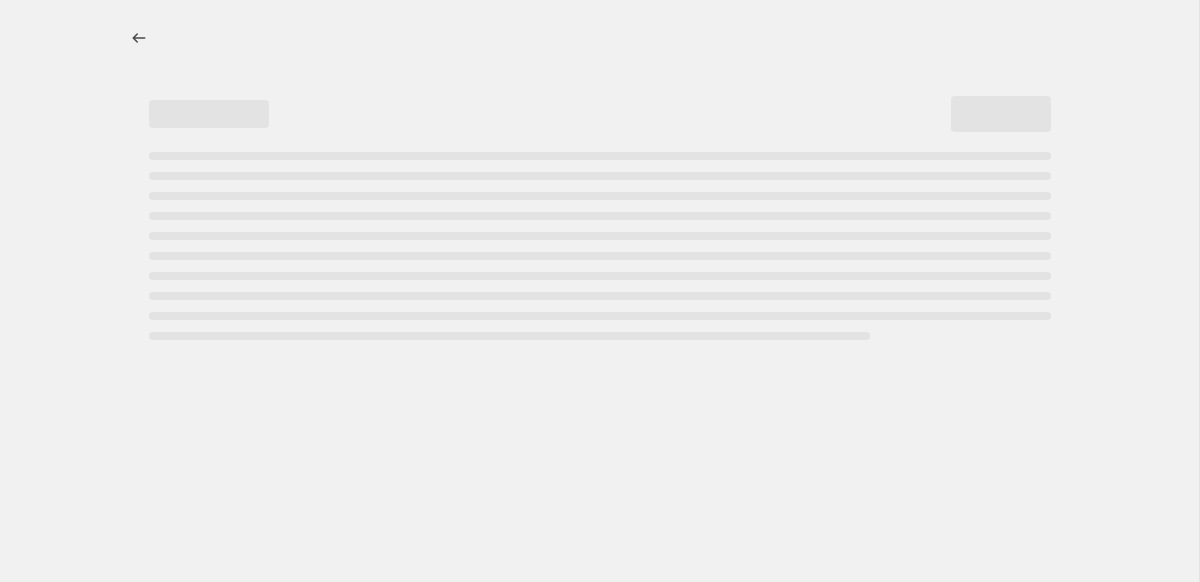 select on "percentage" 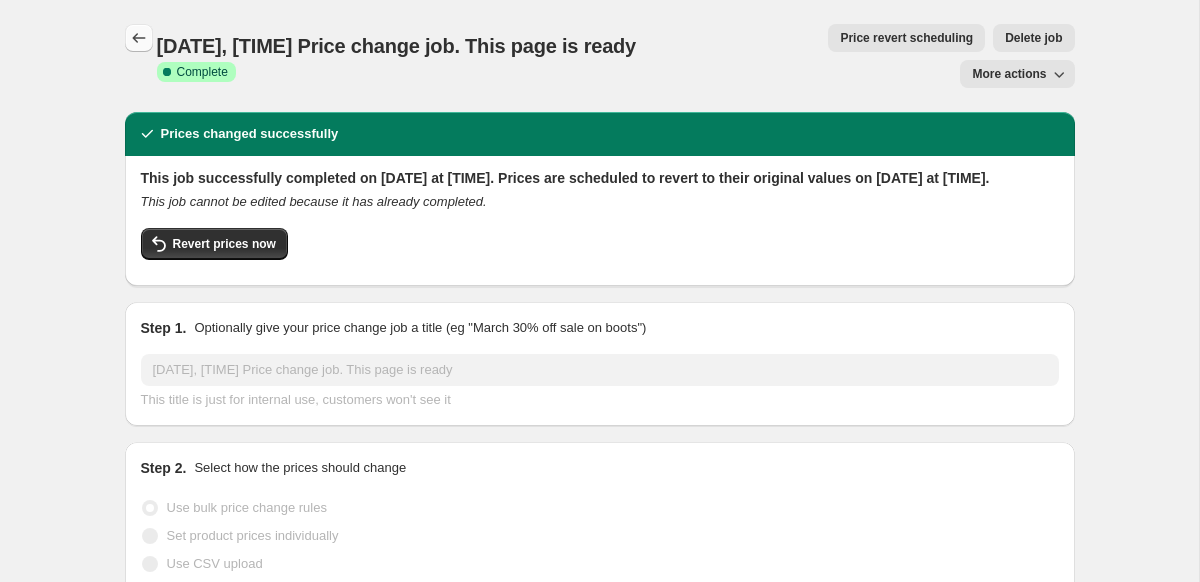 click 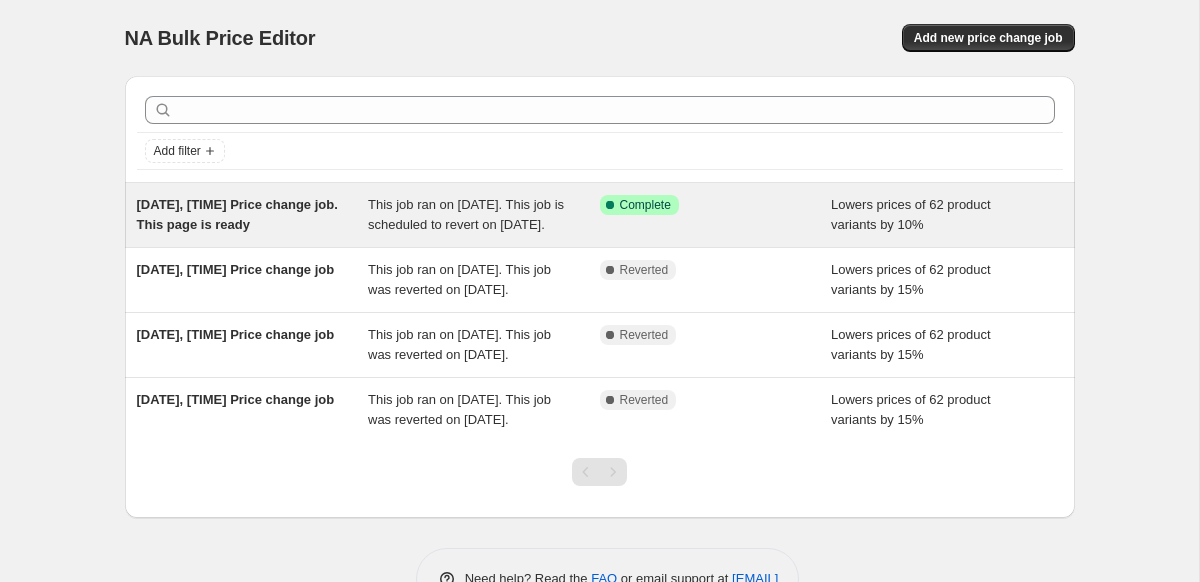 click on "This job ran on [DATE]. This job is scheduled to revert on [DATE]." at bounding box center (466, 214) 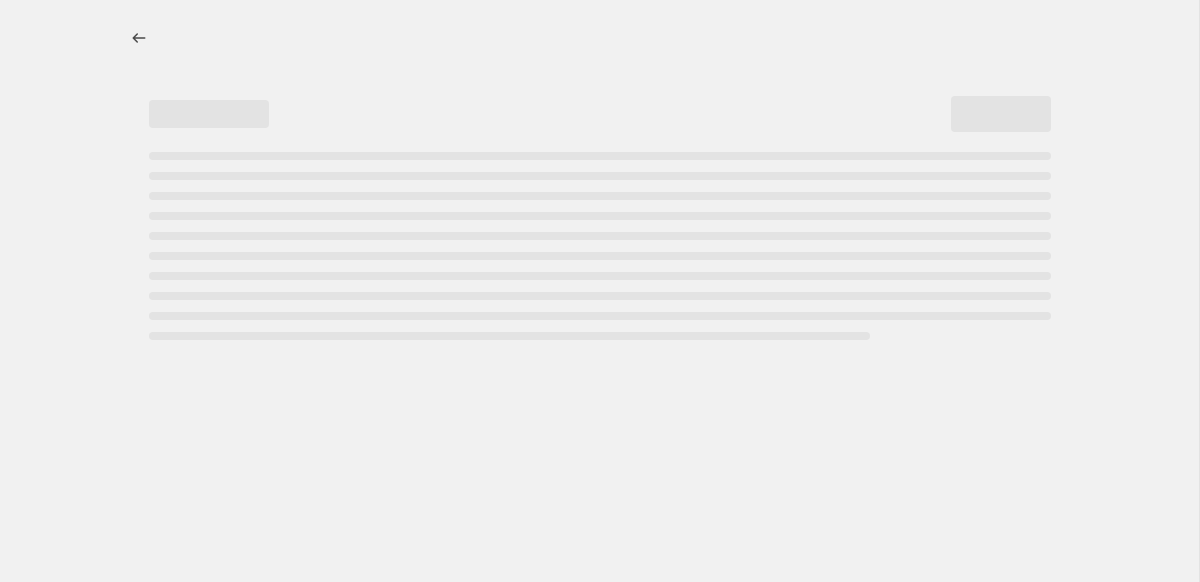 select on "percentage" 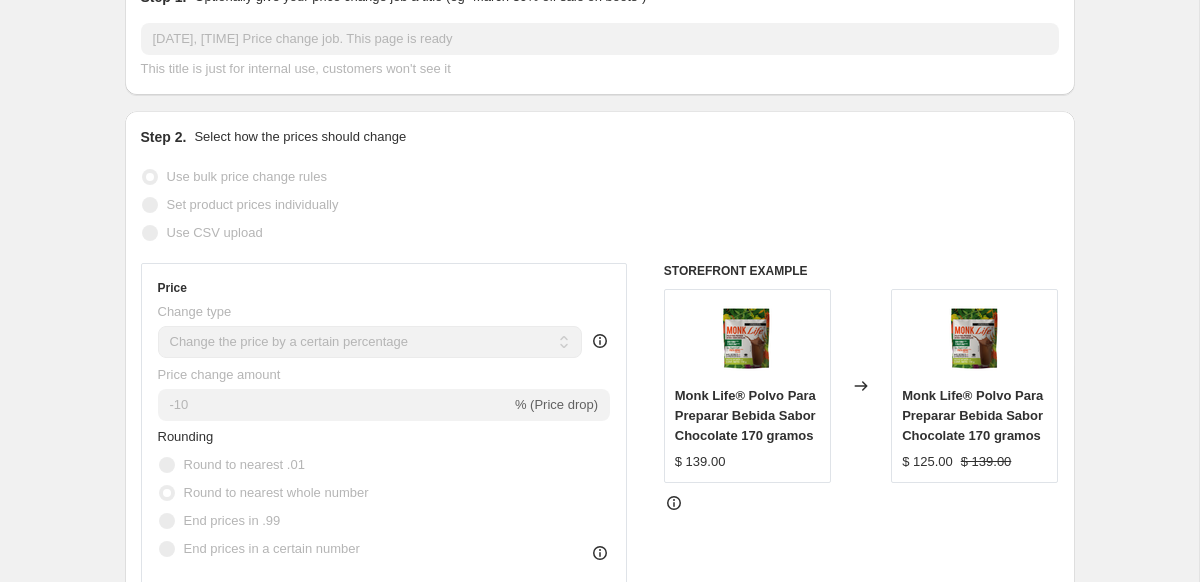scroll, scrollTop: 0, scrollLeft: 0, axis: both 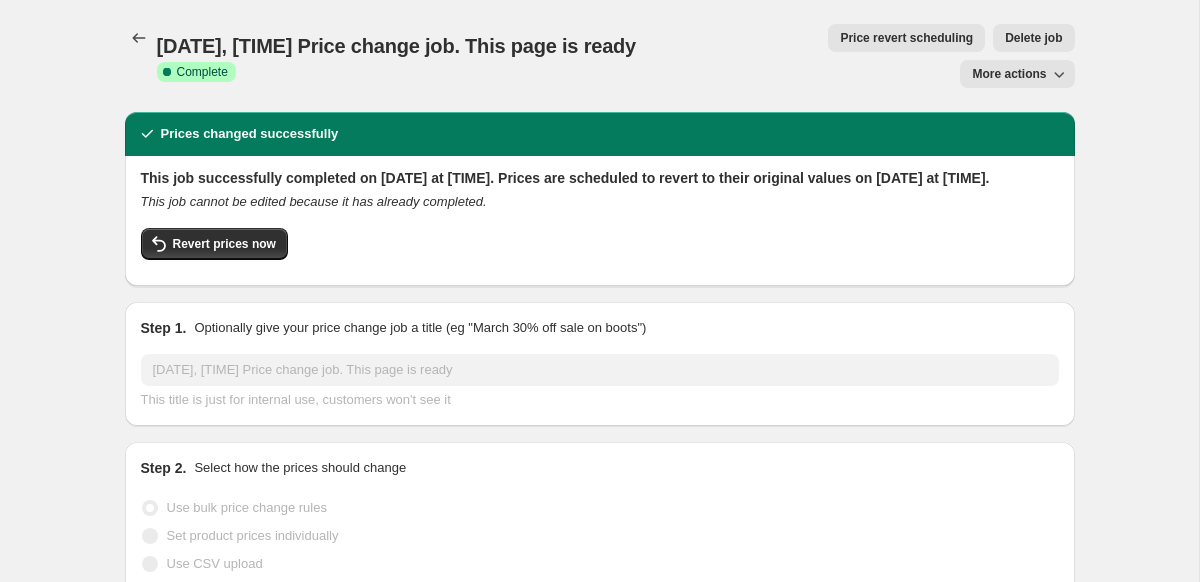 click on "More actions" at bounding box center [1009, 74] 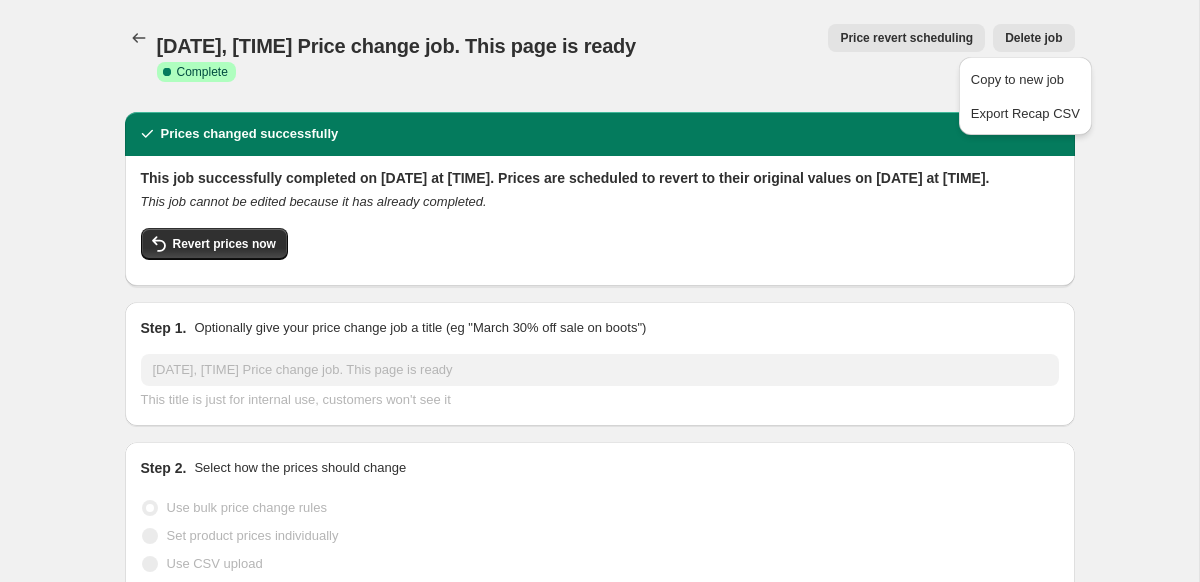 click on "Price revert scheduling" at bounding box center [906, 38] 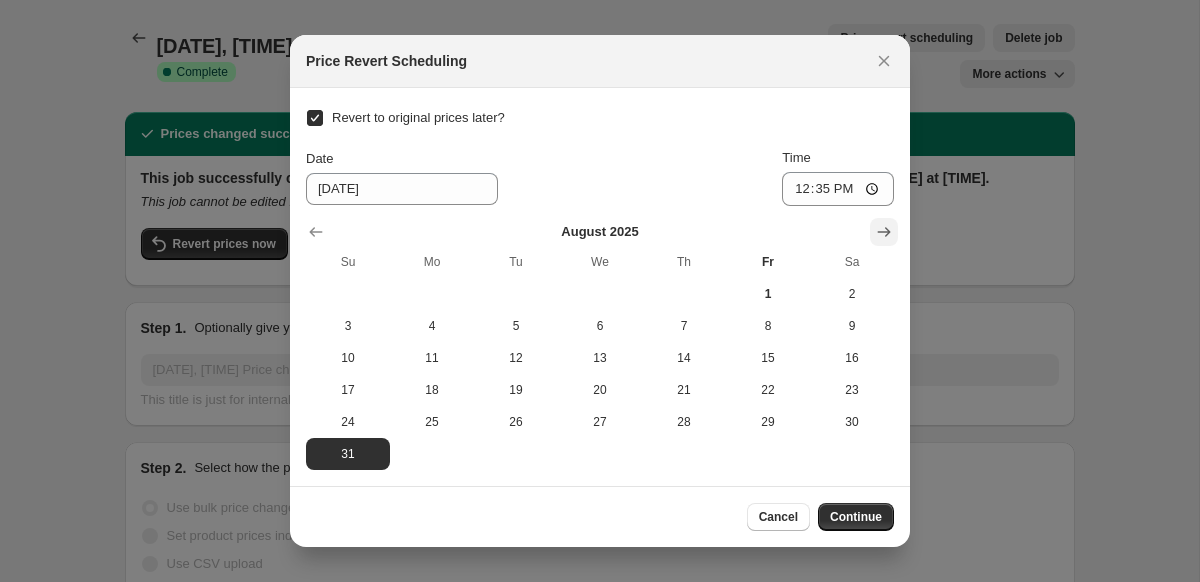 click 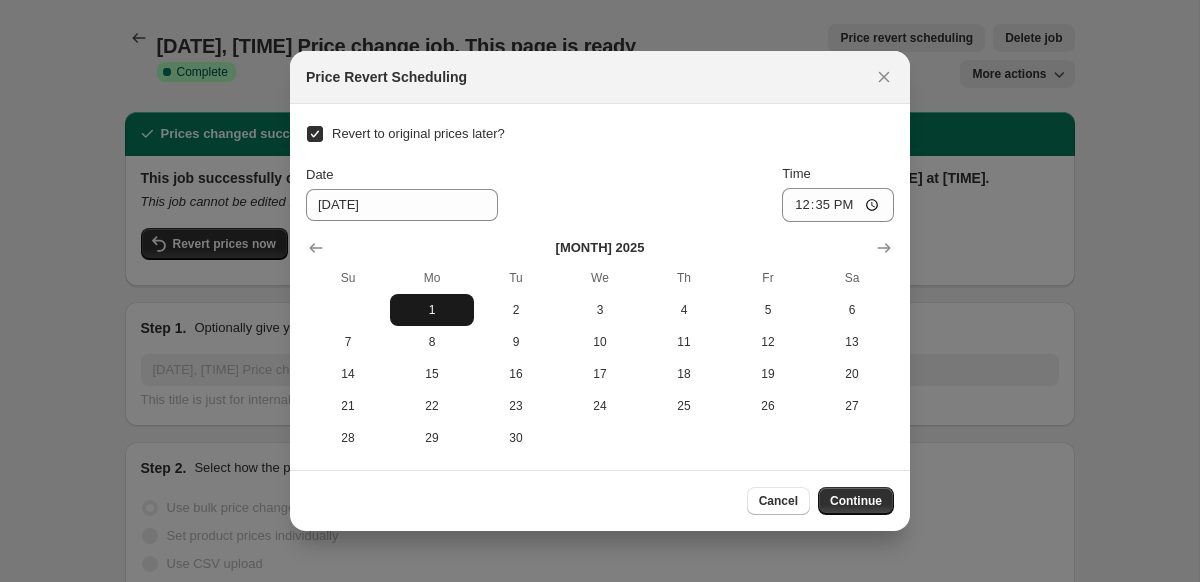 click on "1" at bounding box center [432, 310] 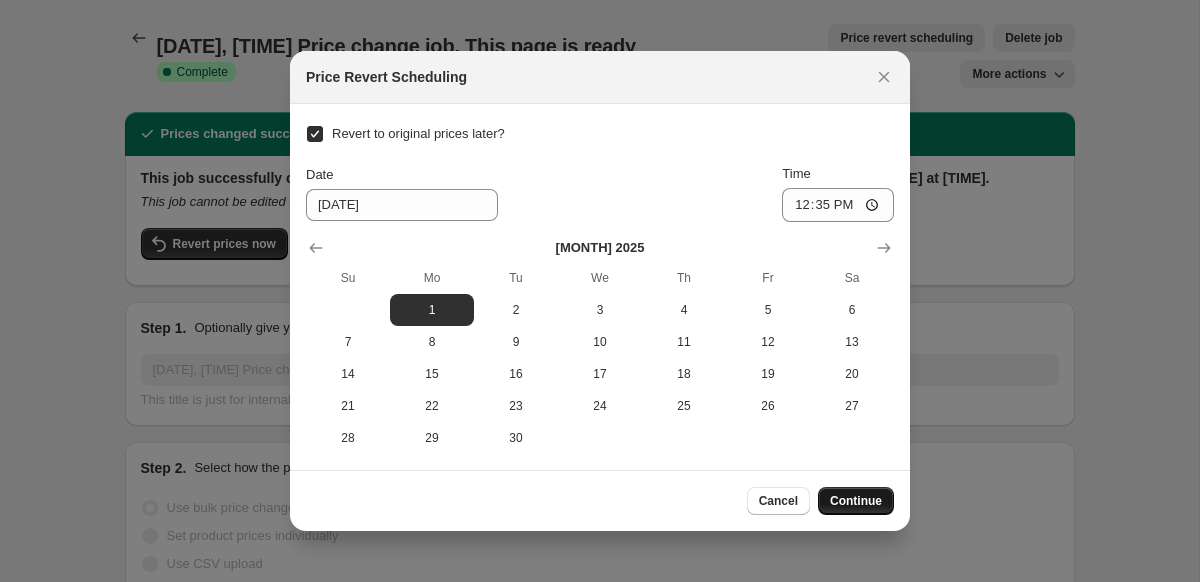 click on "Continue" at bounding box center [856, 501] 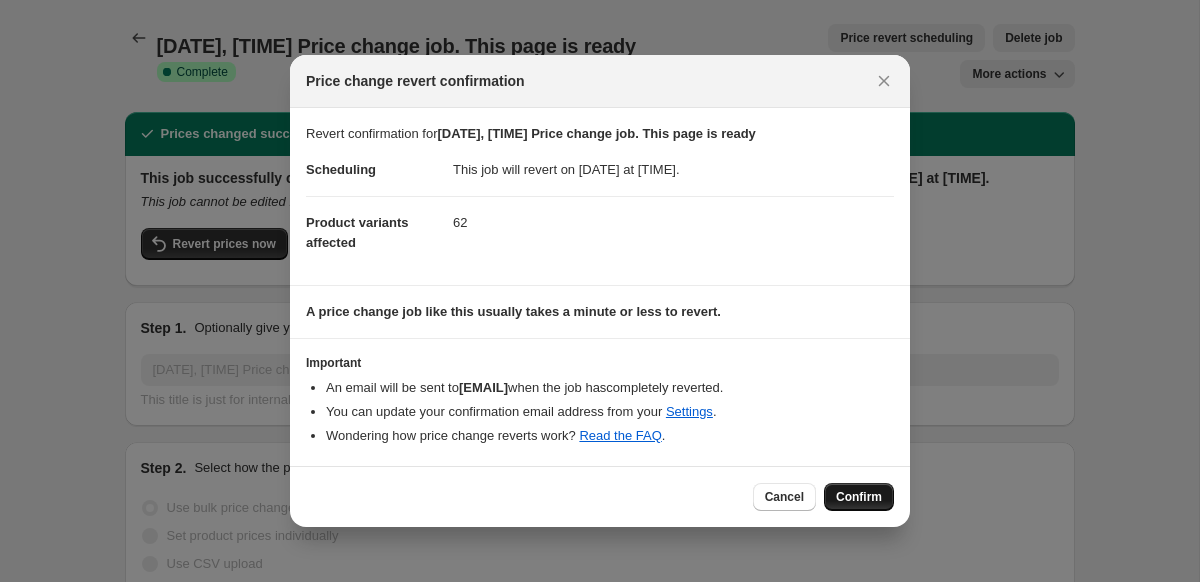 click on "Confirm" at bounding box center (859, 497) 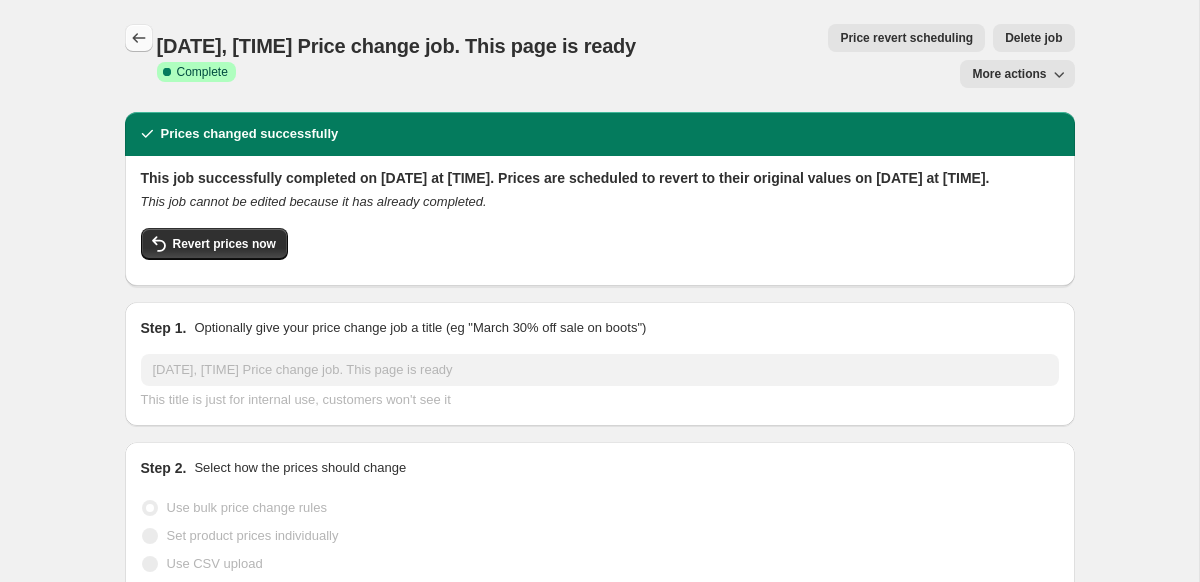 click 